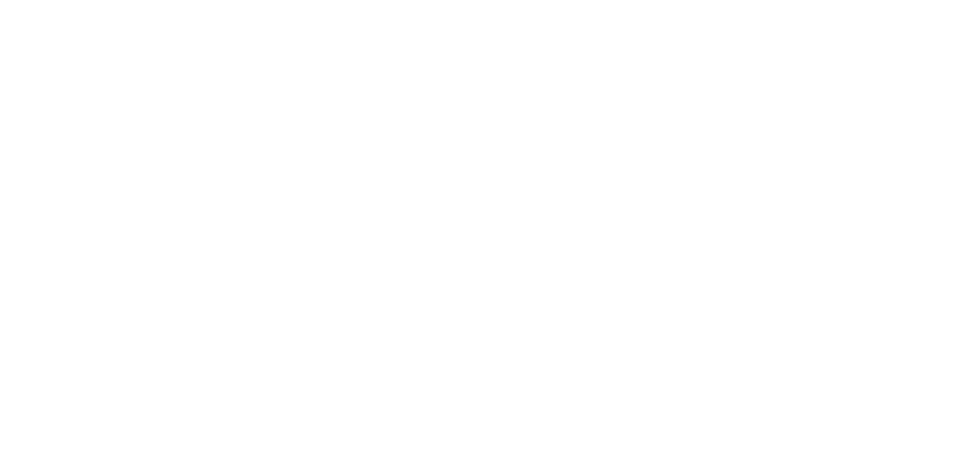 scroll, scrollTop: 0, scrollLeft: 0, axis: both 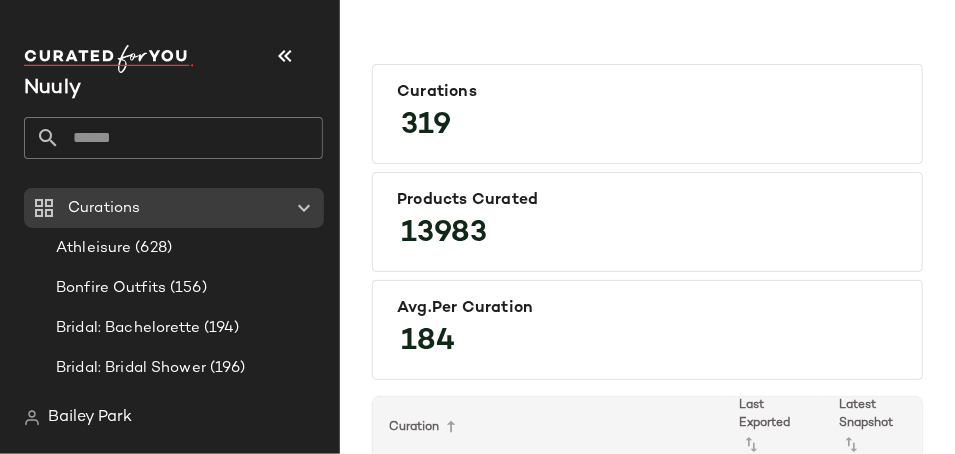 click 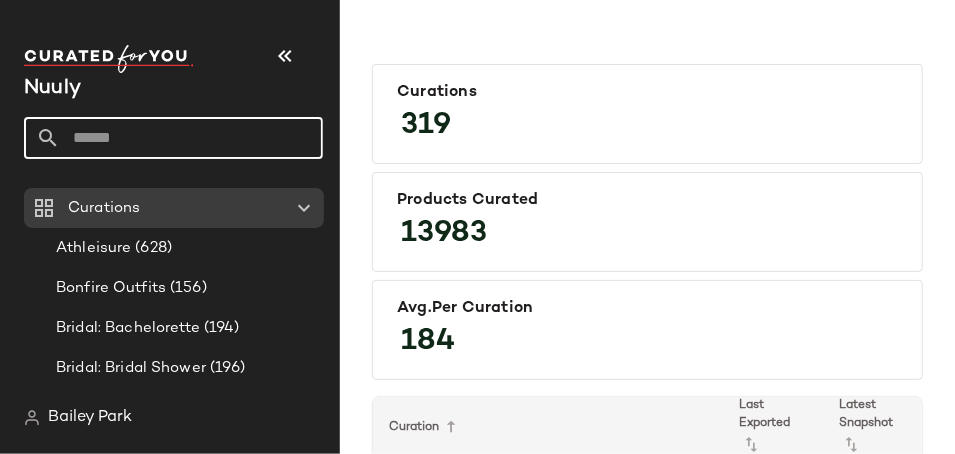 click 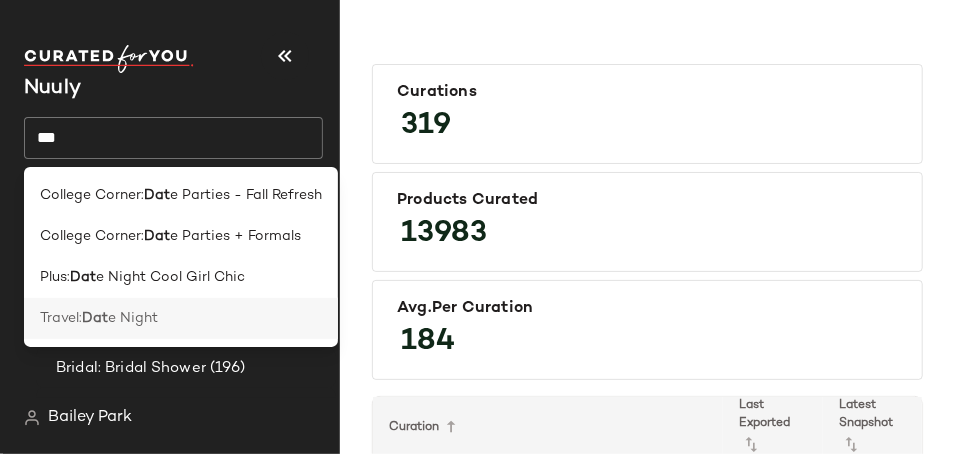 click on "Travel:  Dat e Night" 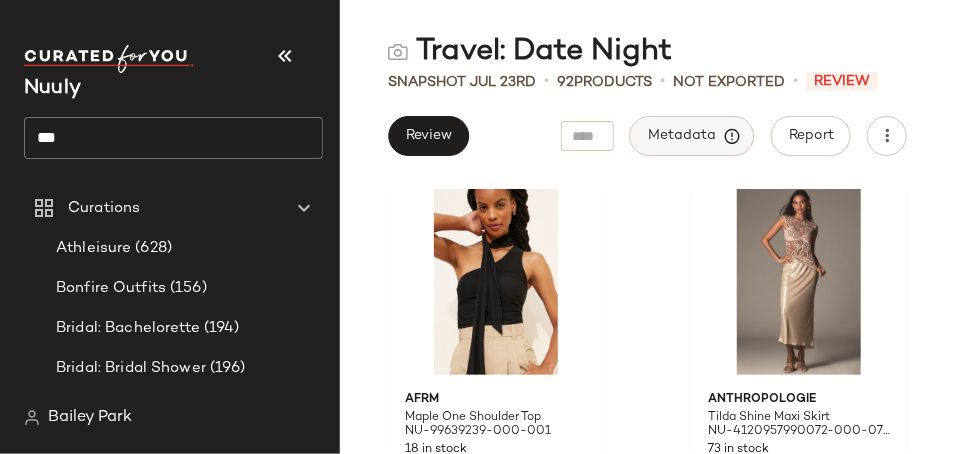 click on "Metadata" 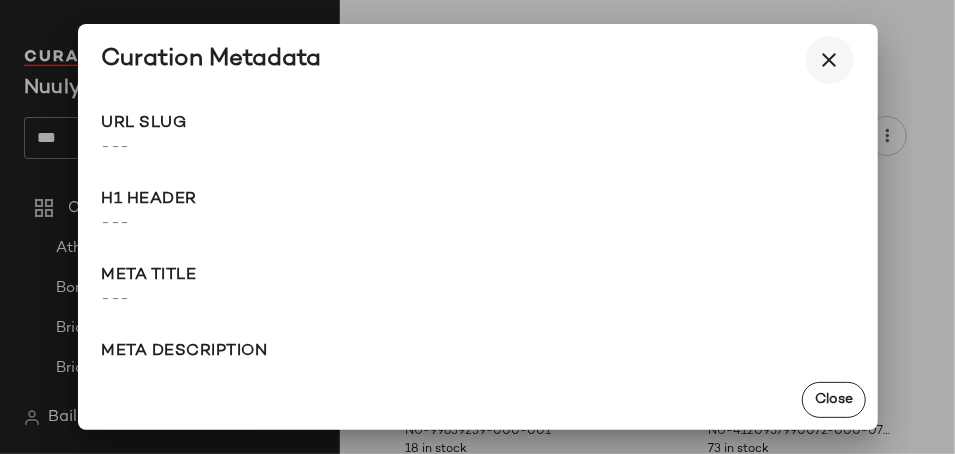 click at bounding box center (830, 60) 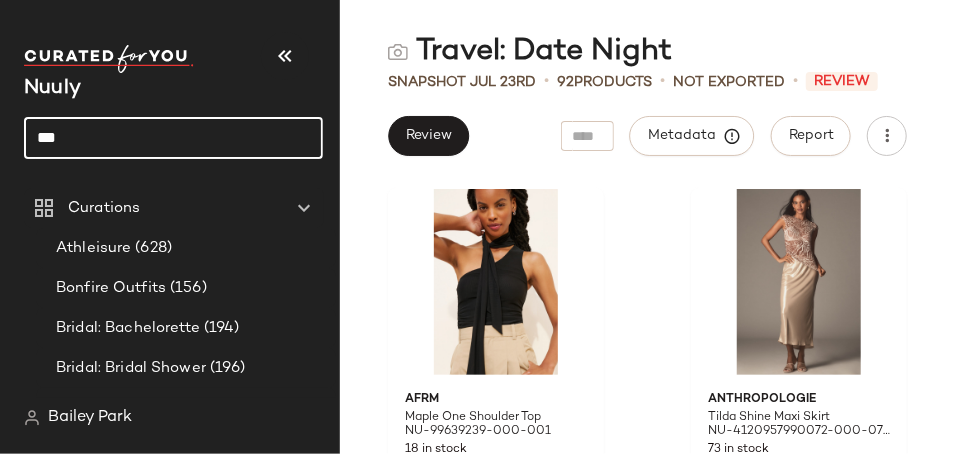 click on "***" 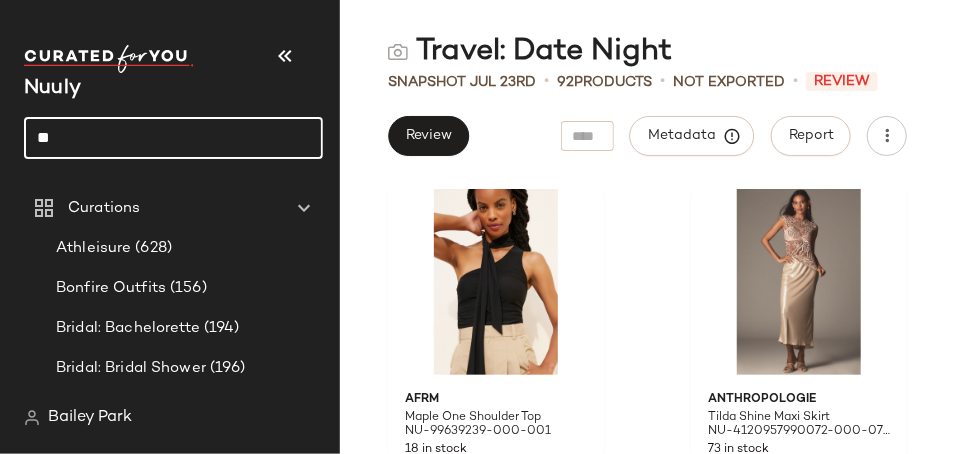 type on "*" 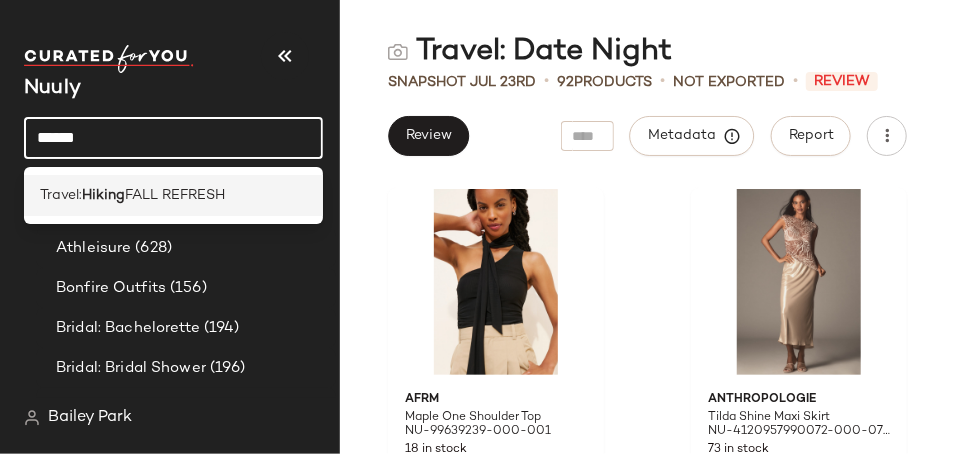 type on "******" 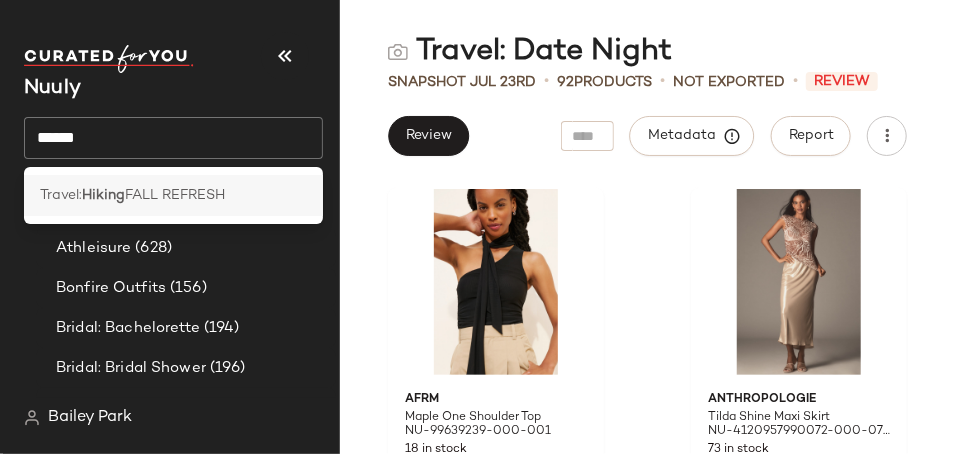 click on "FALL REFRESH" at bounding box center (175, 195) 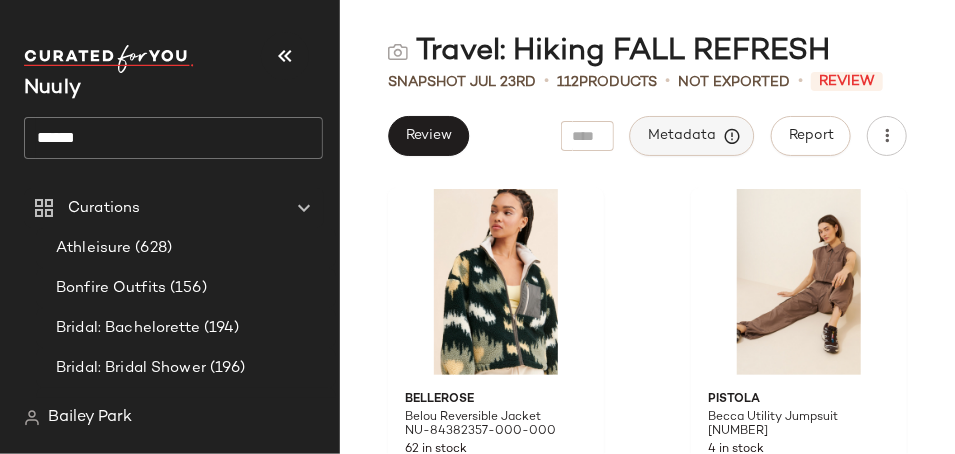 click on "Metadata" at bounding box center [692, 136] 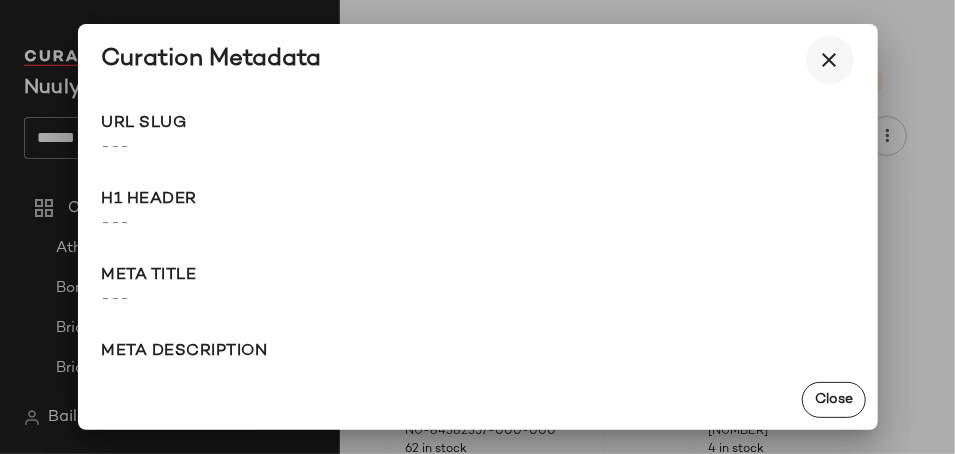 click at bounding box center [830, 60] 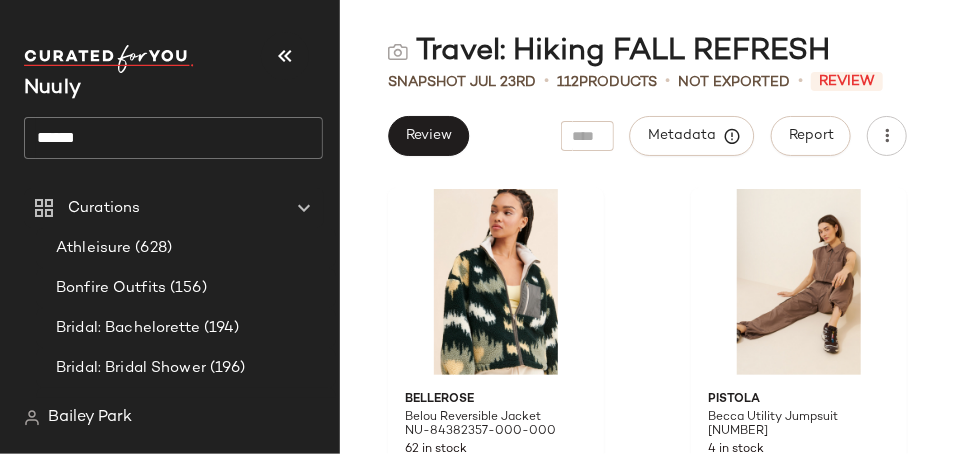 click on "******" 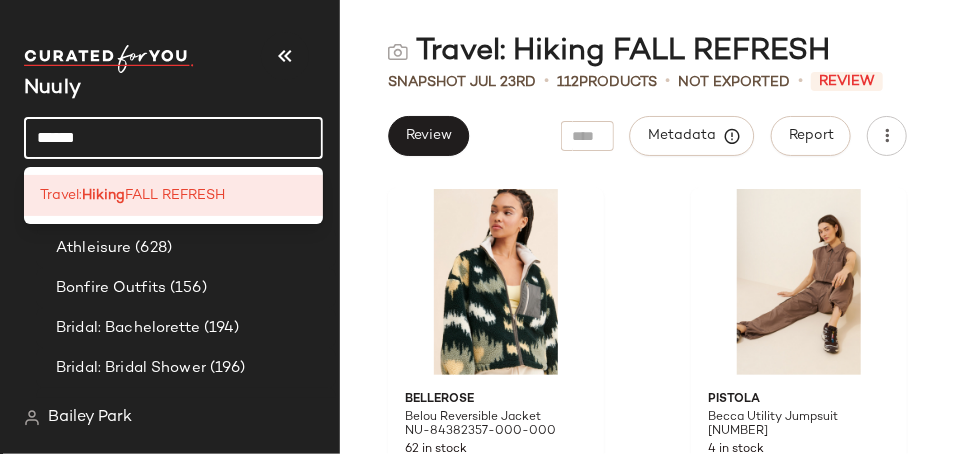 click on "******" 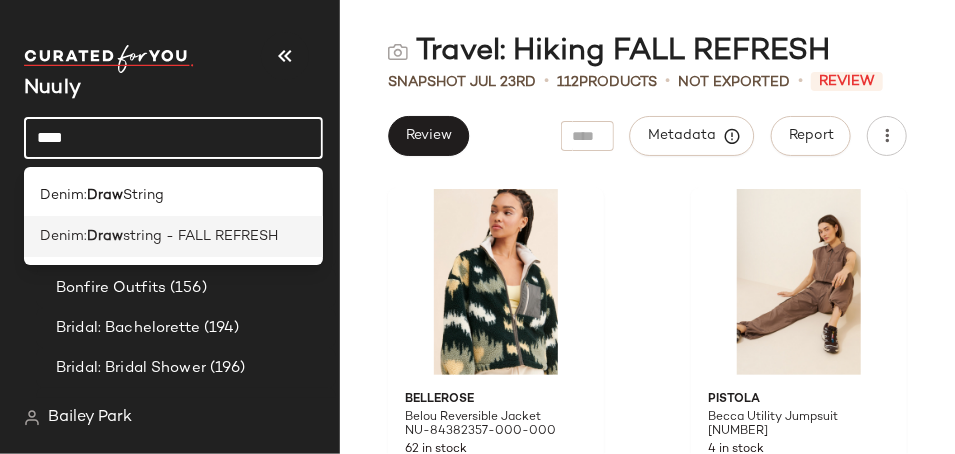 type on "****" 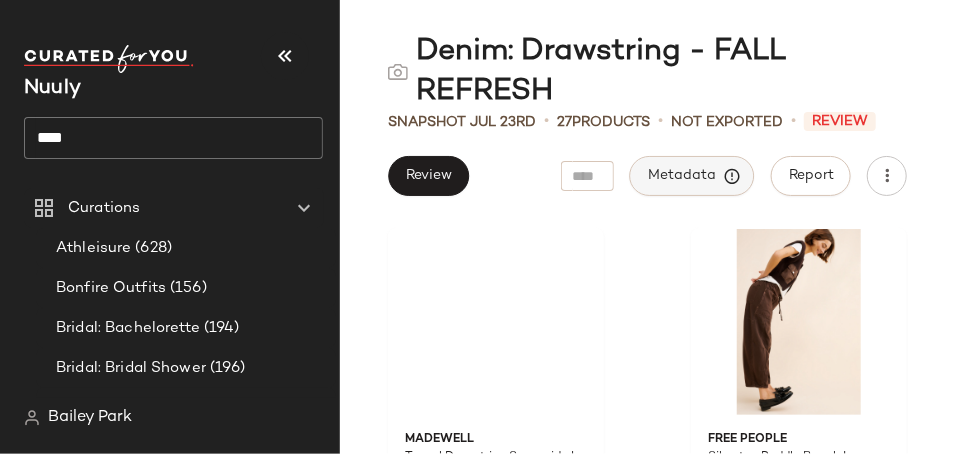 click on "Metadata" 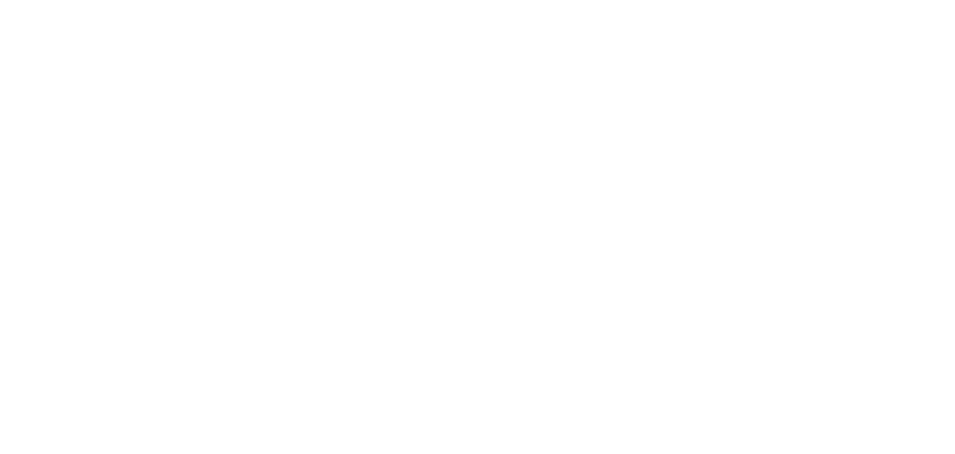 scroll, scrollTop: 0, scrollLeft: 0, axis: both 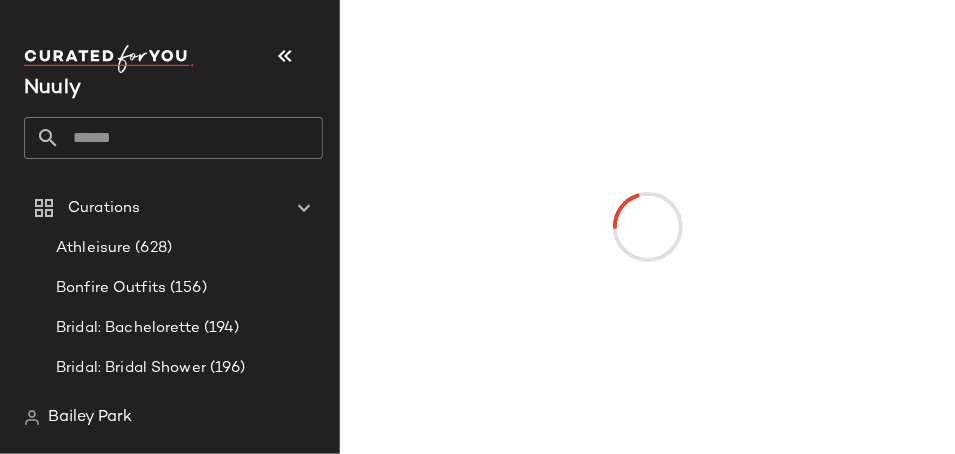 click 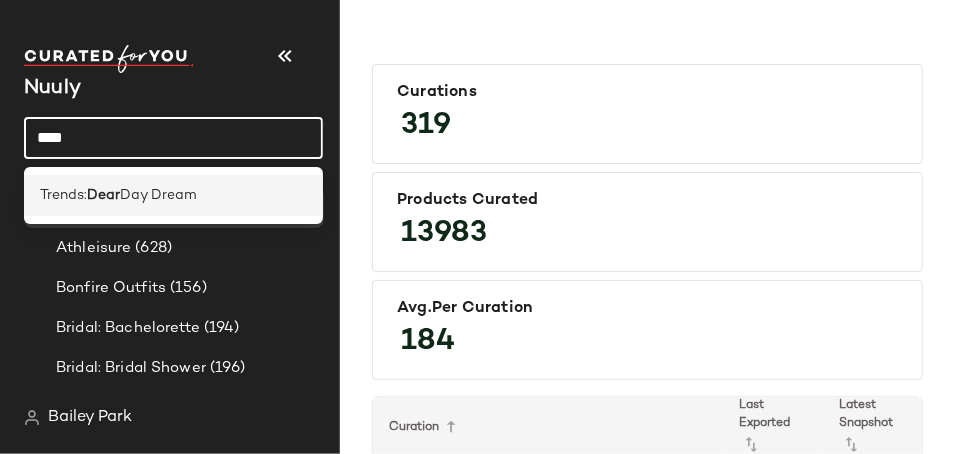 type on "****" 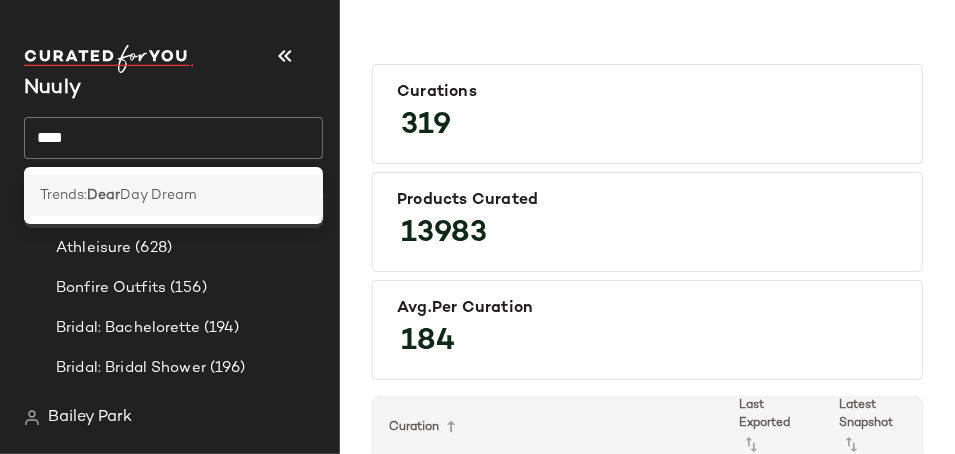 click on "Dear" at bounding box center [103, 195] 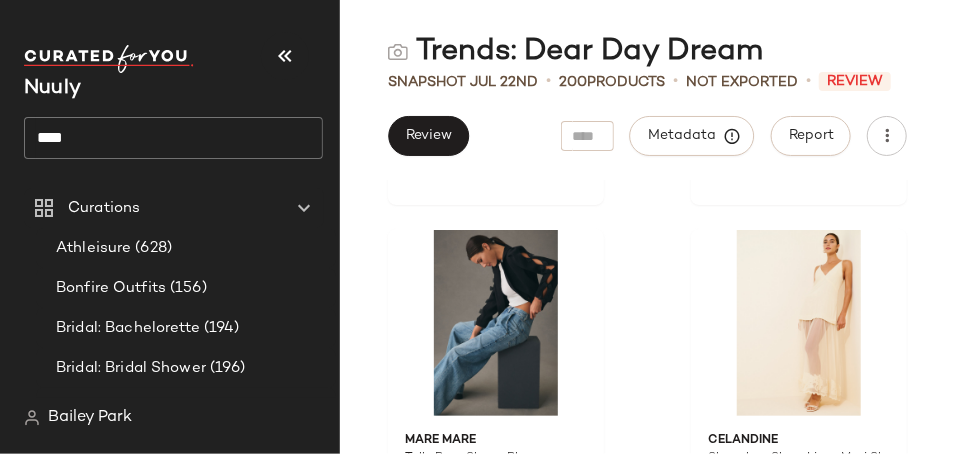scroll, scrollTop: 7090, scrollLeft: 0, axis: vertical 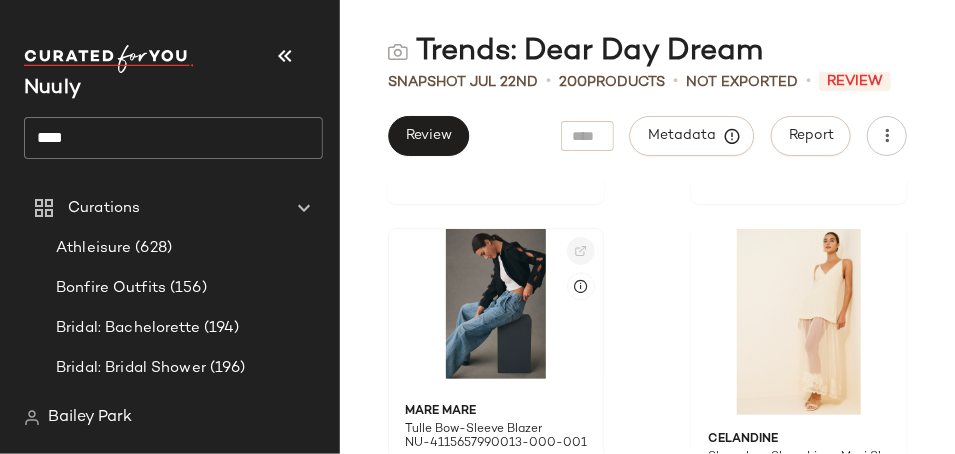 click 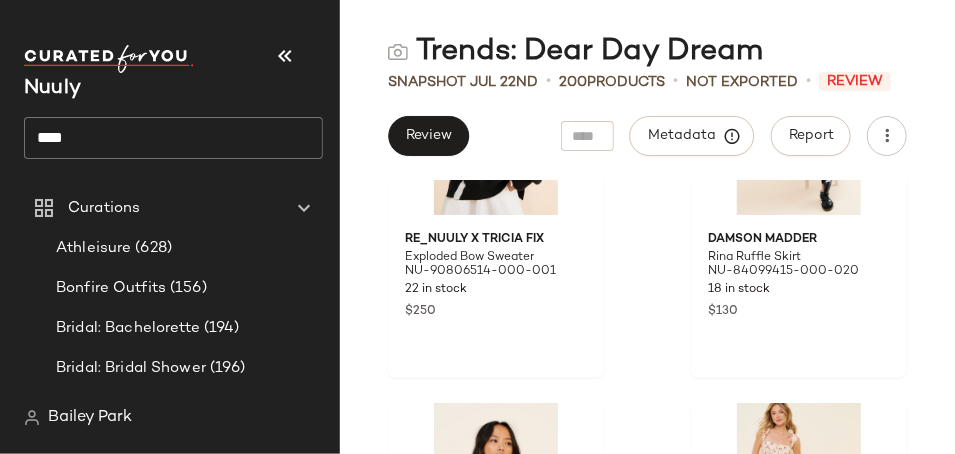 scroll, scrollTop: 18142, scrollLeft: 0, axis: vertical 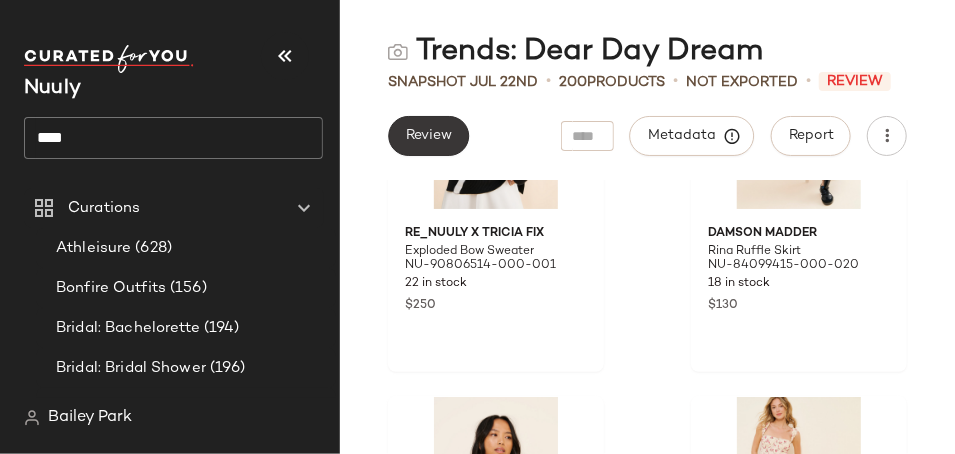 click on "Review" 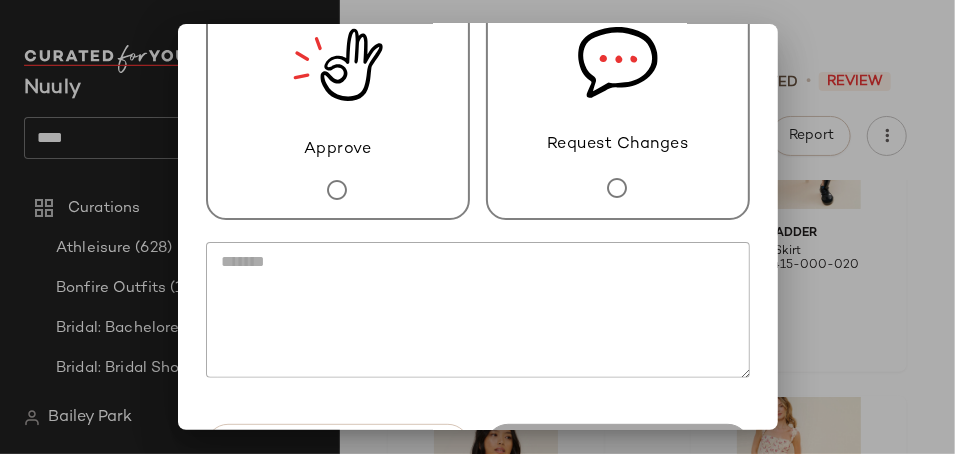 scroll, scrollTop: 176, scrollLeft: 0, axis: vertical 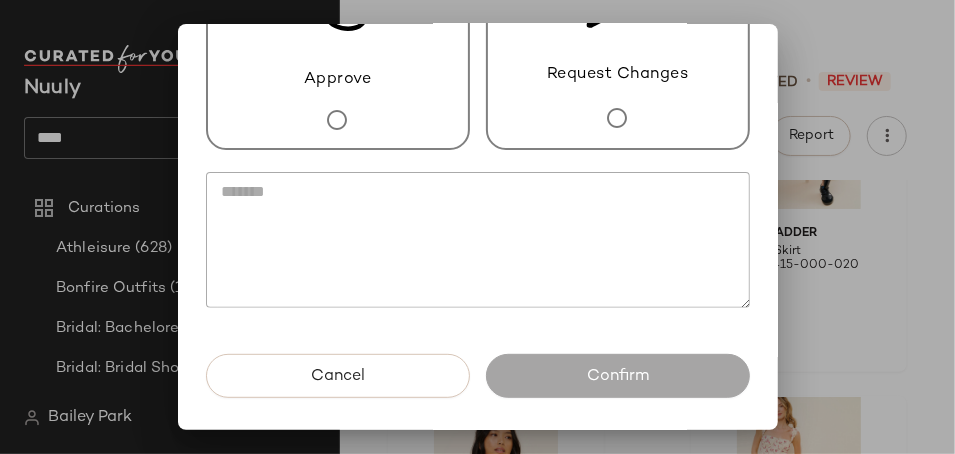 click 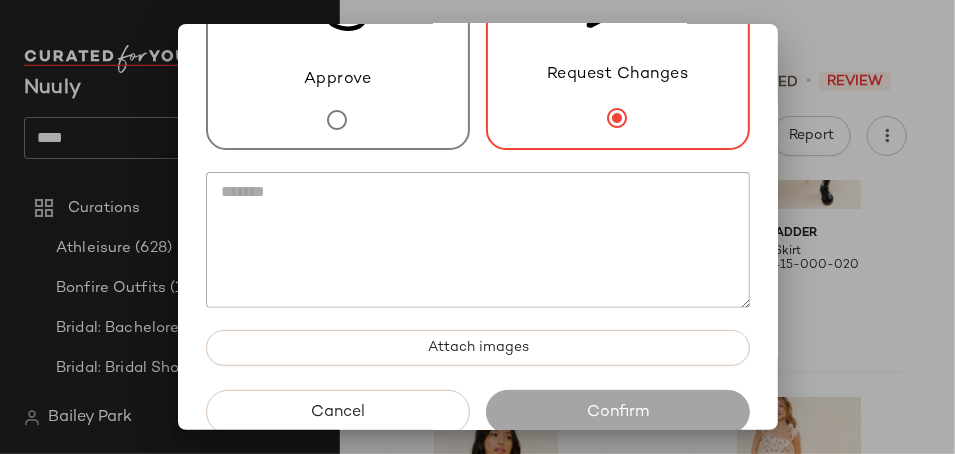 click 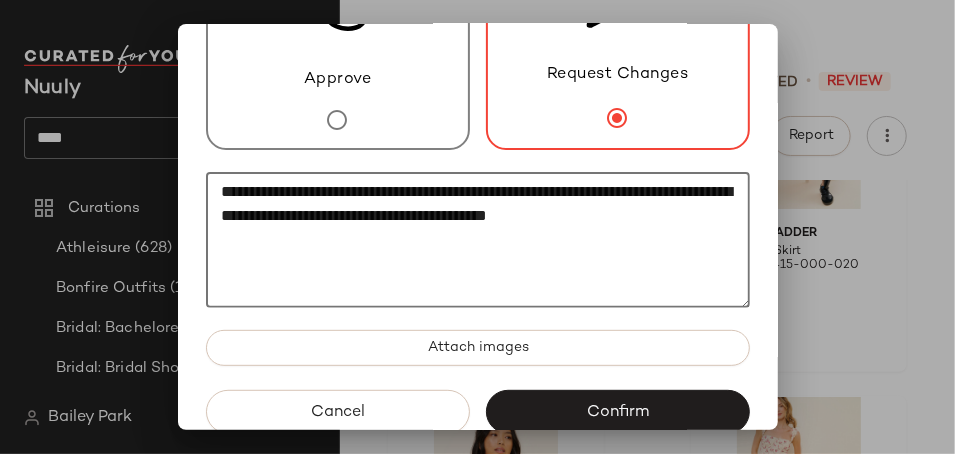 drag, startPoint x: 609, startPoint y: 221, endPoint x: 539, endPoint y: 219, distance: 70.028564 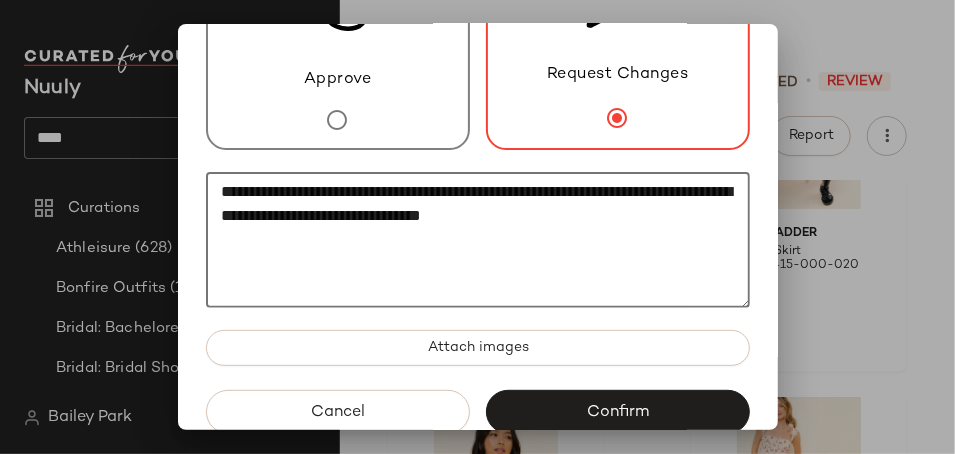 click on "**********" 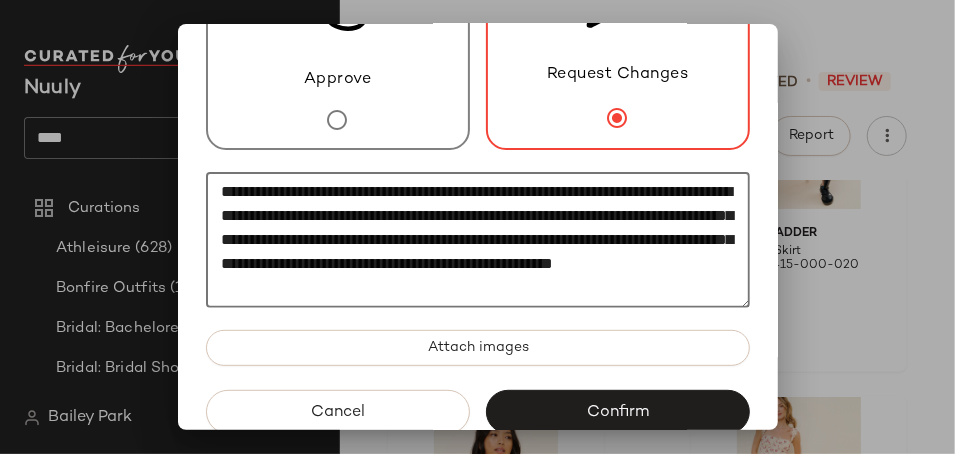 scroll, scrollTop: 12, scrollLeft: 0, axis: vertical 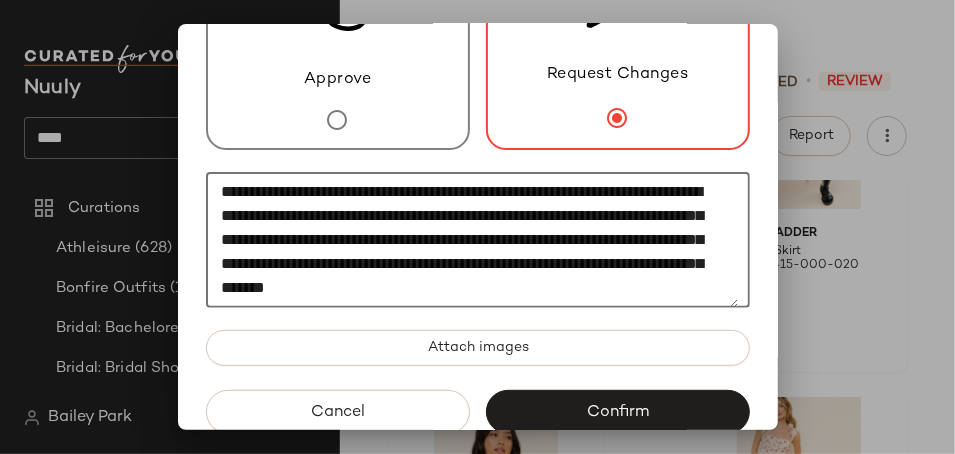 click on "**********" 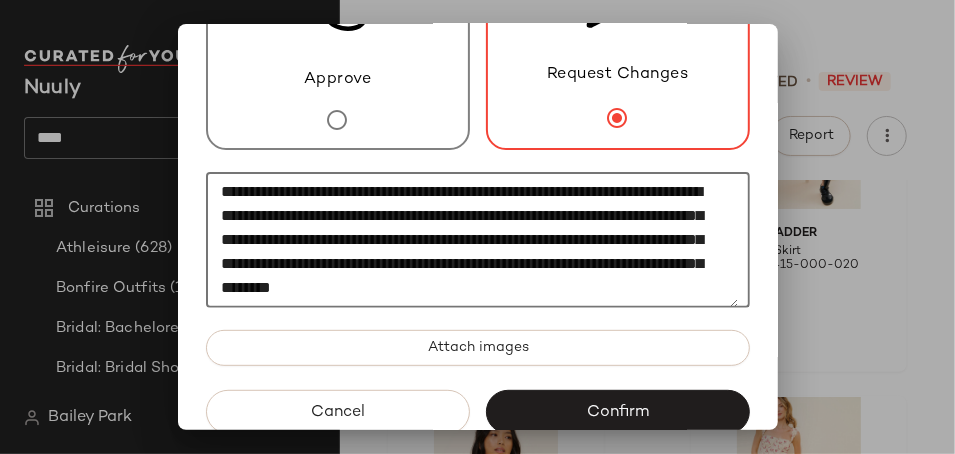 scroll, scrollTop: 36, scrollLeft: 0, axis: vertical 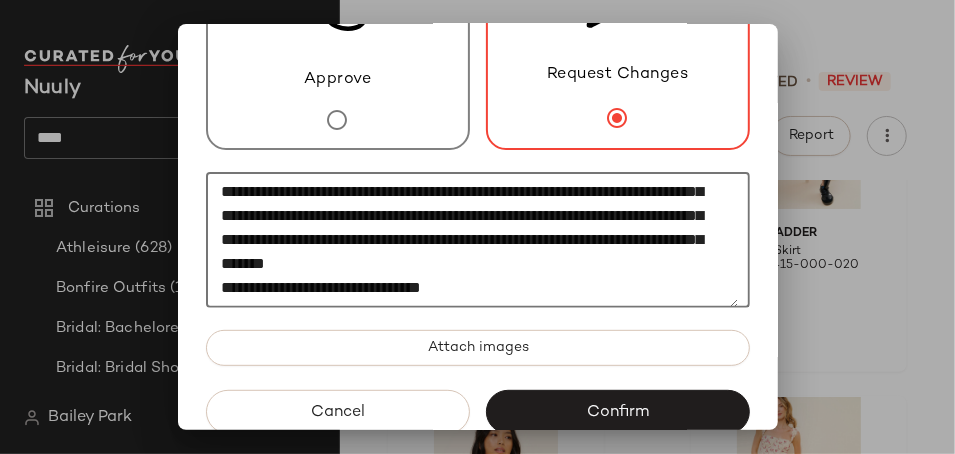 paste on "**********" 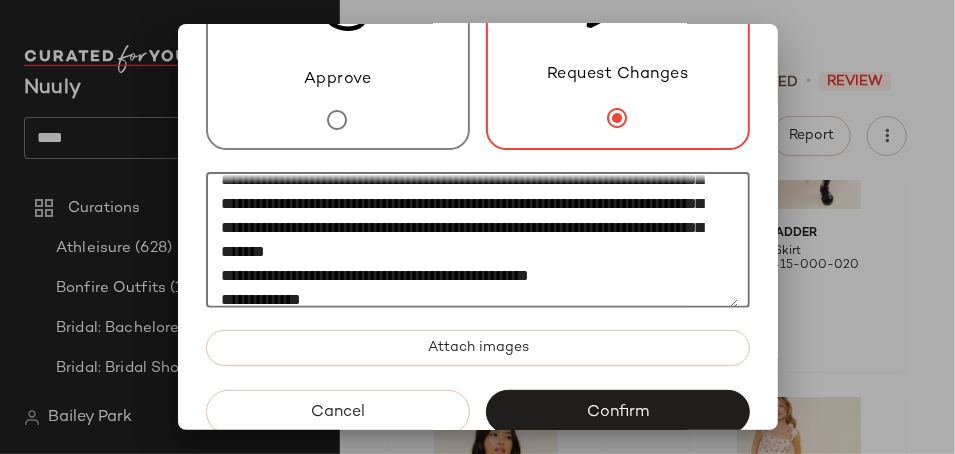 scroll, scrollTop: 84, scrollLeft: 0, axis: vertical 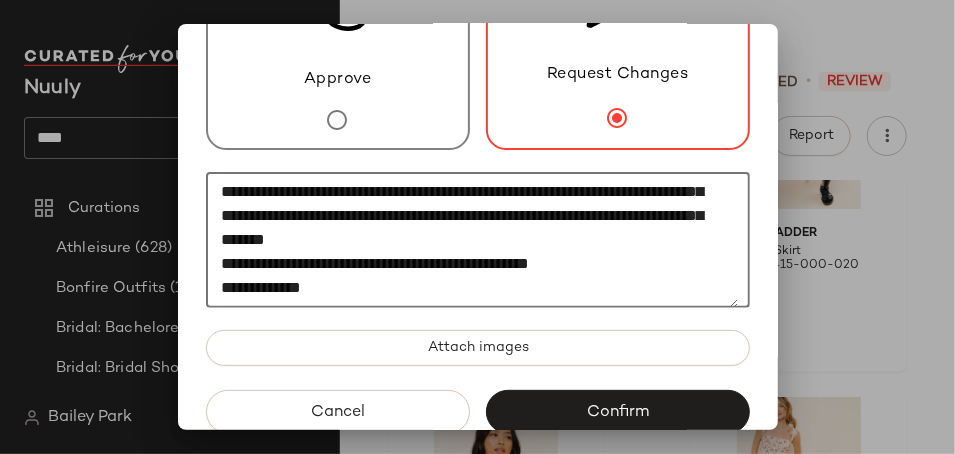 click on "**********" 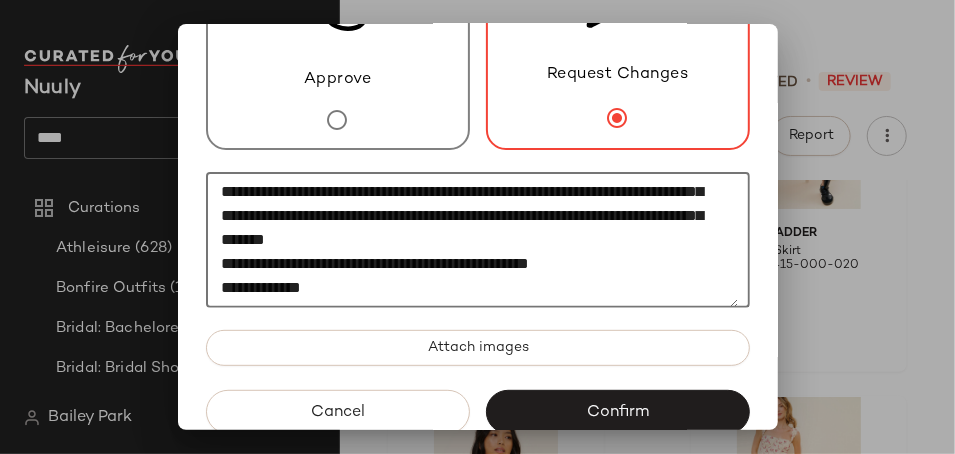 scroll, scrollTop: 96, scrollLeft: 0, axis: vertical 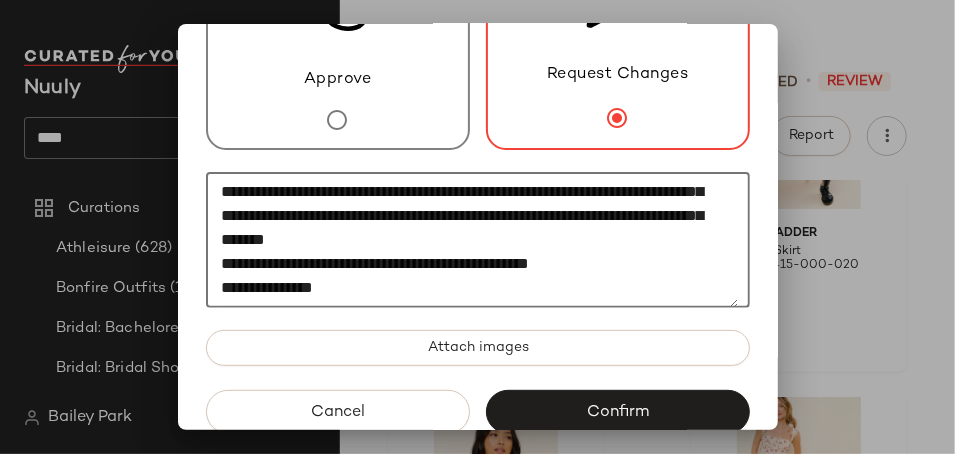 paste on "**********" 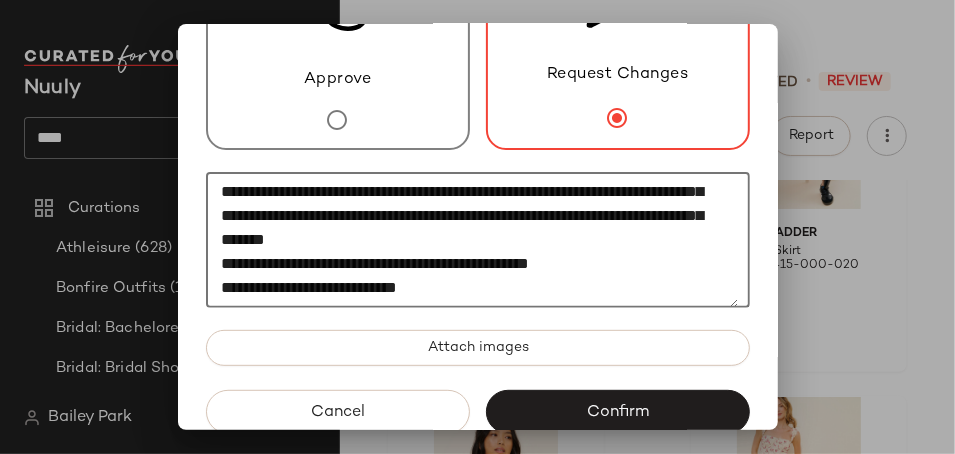 click on "**********" 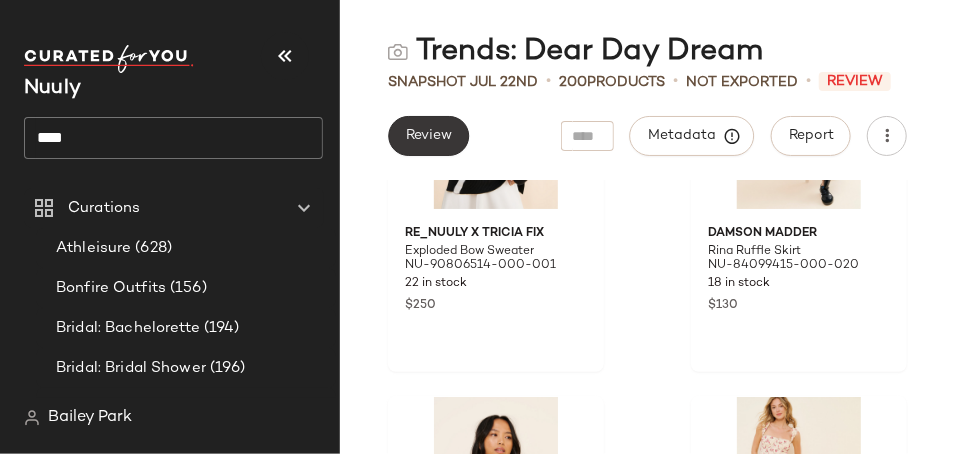 click on "Review" at bounding box center [428, 136] 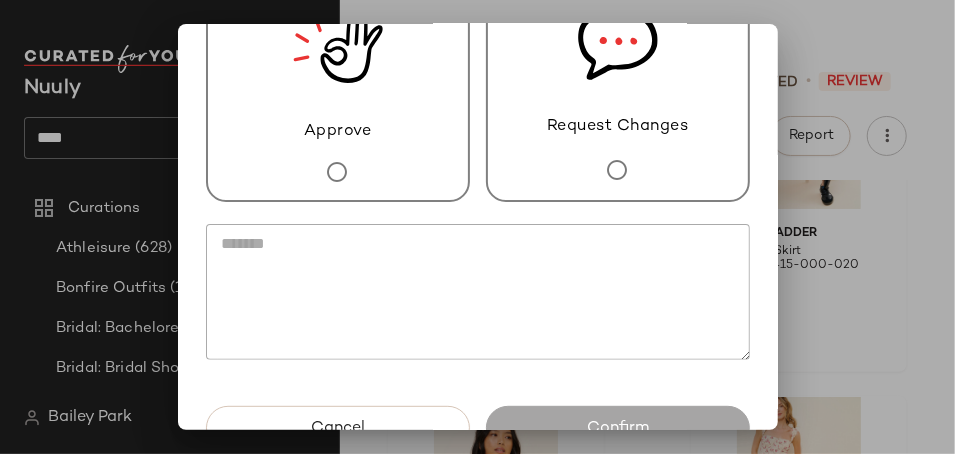 scroll, scrollTop: 128, scrollLeft: 0, axis: vertical 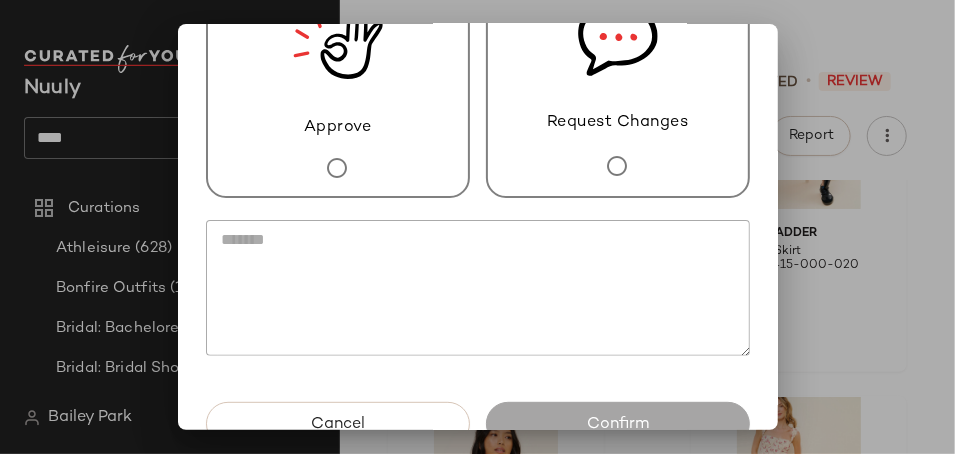 click on "Request Changes" at bounding box center (618, 123) 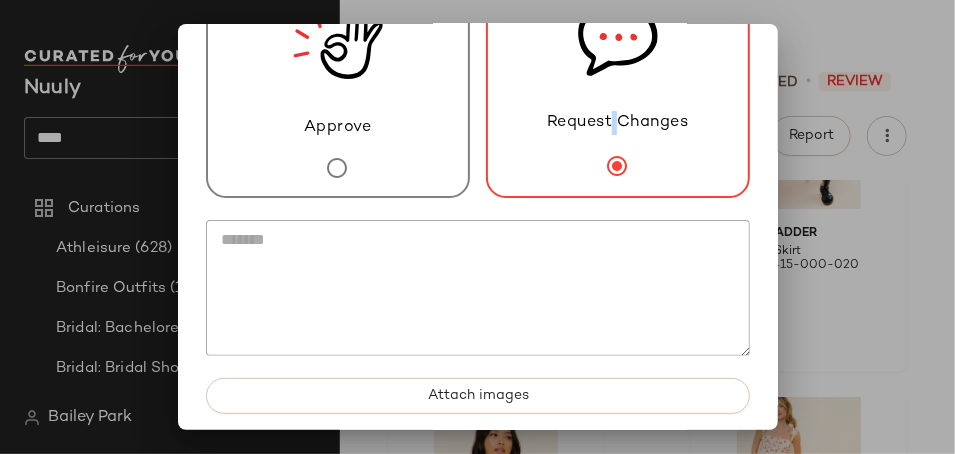 click on "Request Changes" at bounding box center (618, 123) 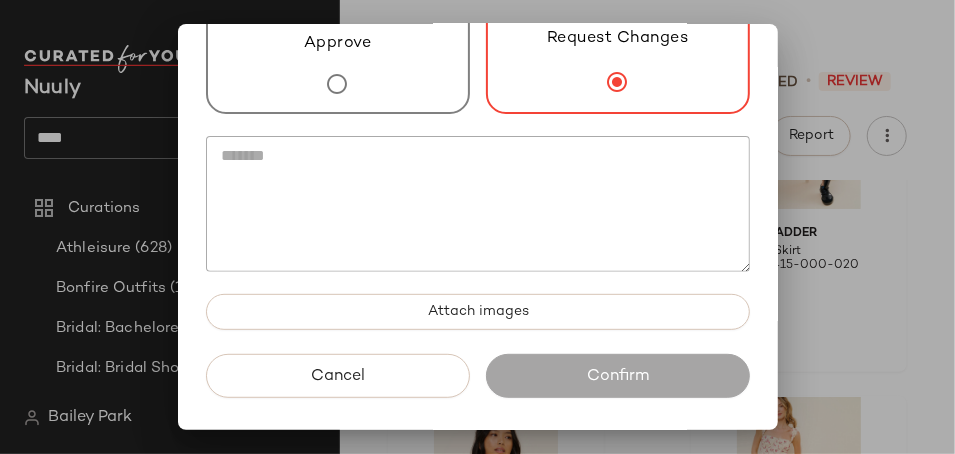 click at bounding box center [478, 283] 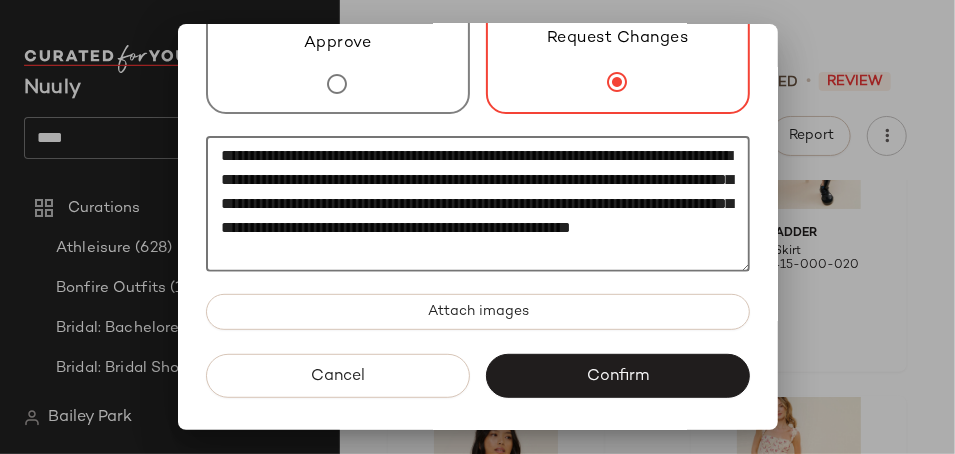 scroll, scrollTop: 12, scrollLeft: 0, axis: vertical 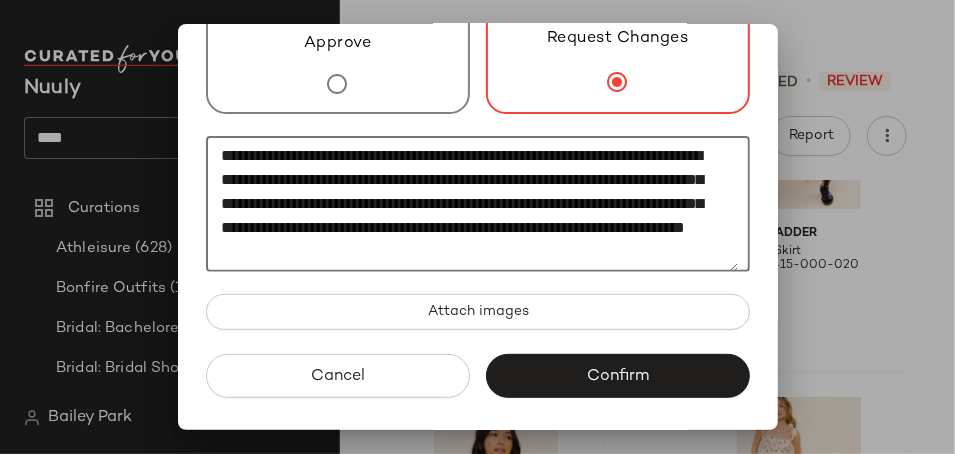 click on "**********" 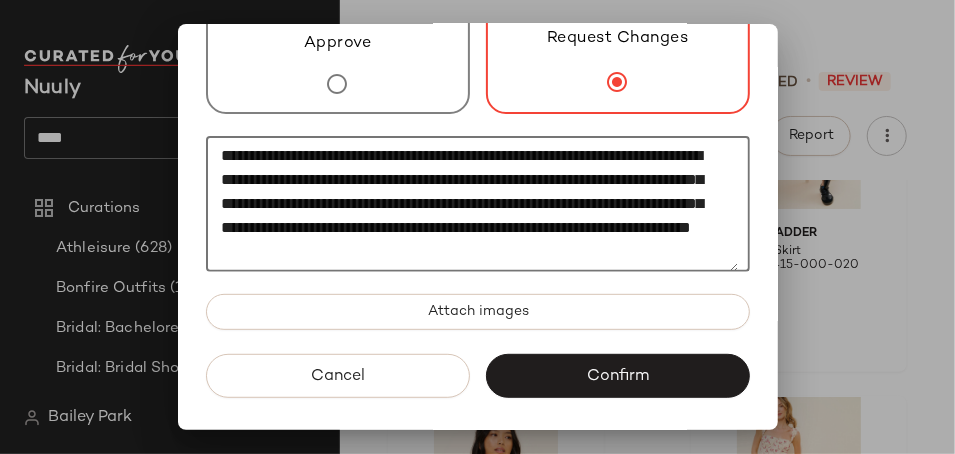 scroll, scrollTop: 36, scrollLeft: 0, axis: vertical 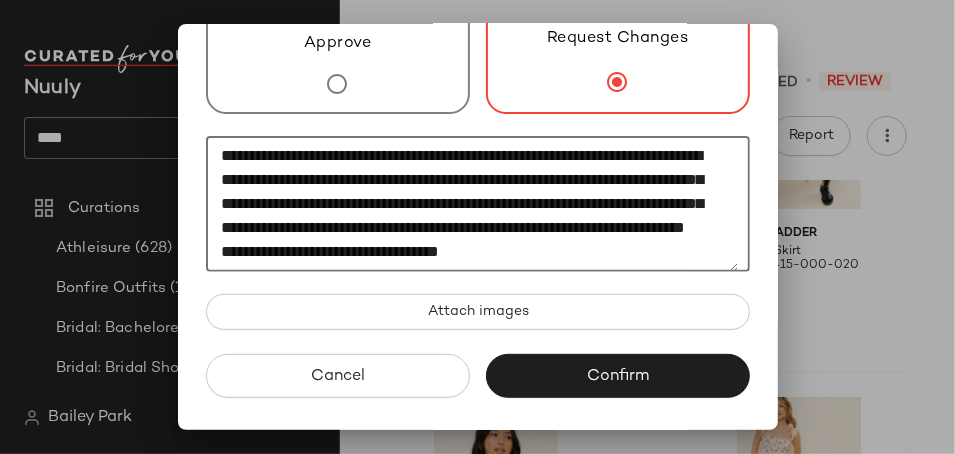 paste on "**********" 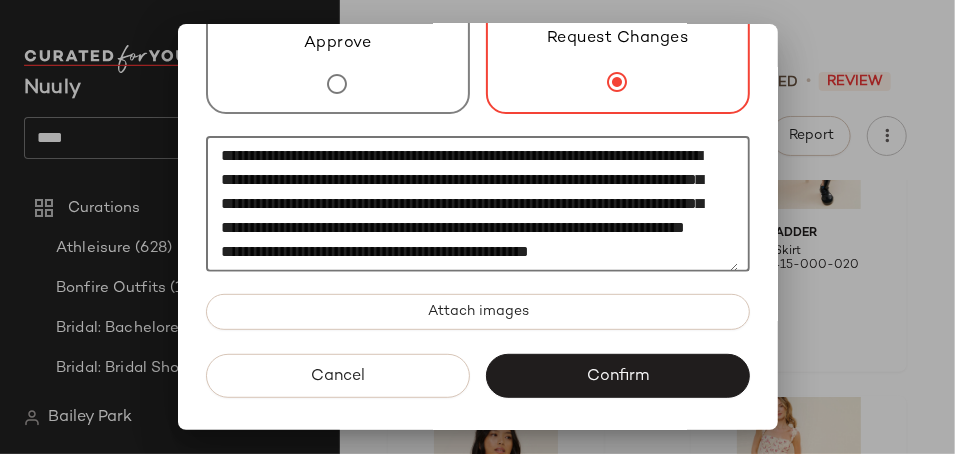 paste on "**********" 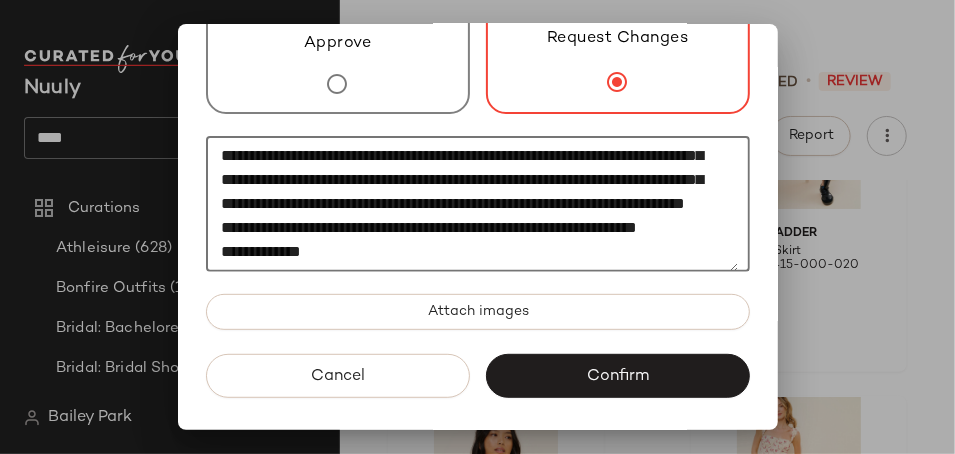 scroll, scrollTop: 108, scrollLeft: 0, axis: vertical 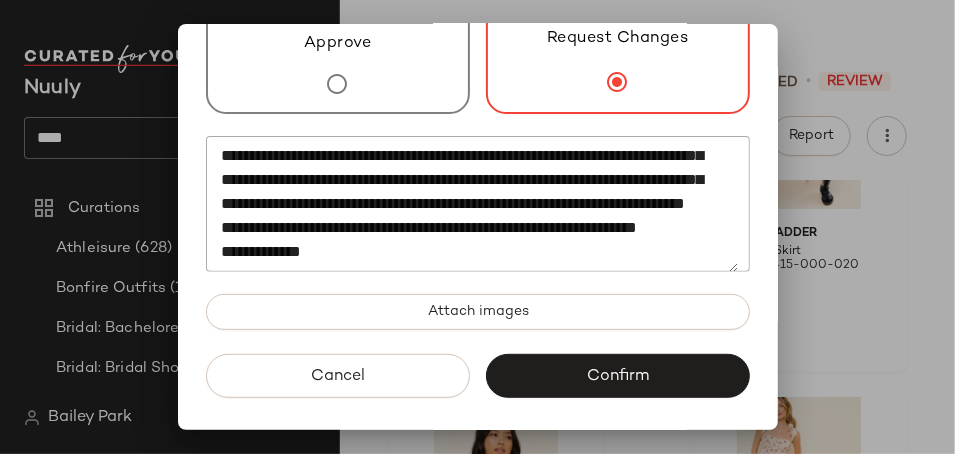 click on "**********" 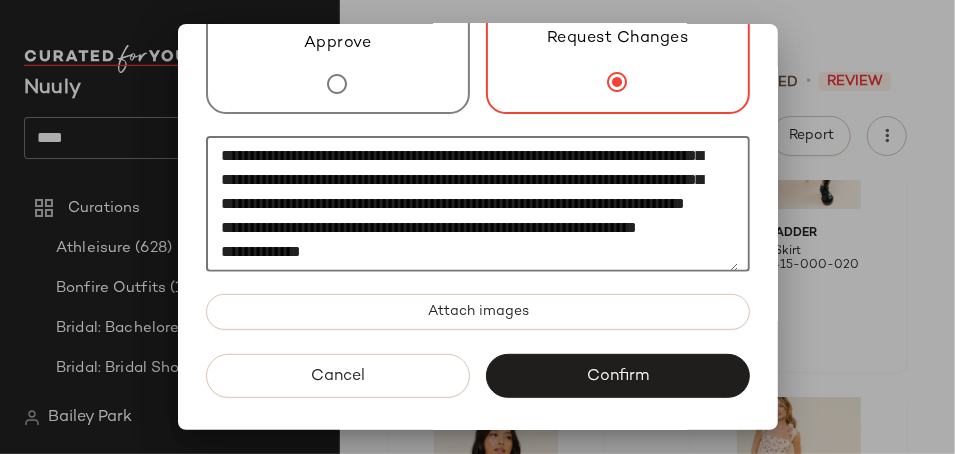 click on "**********" 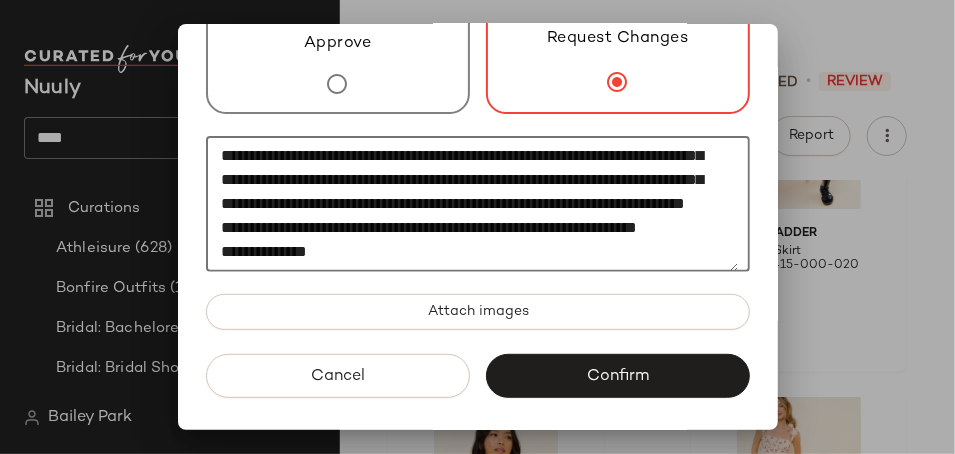 paste on "**********" 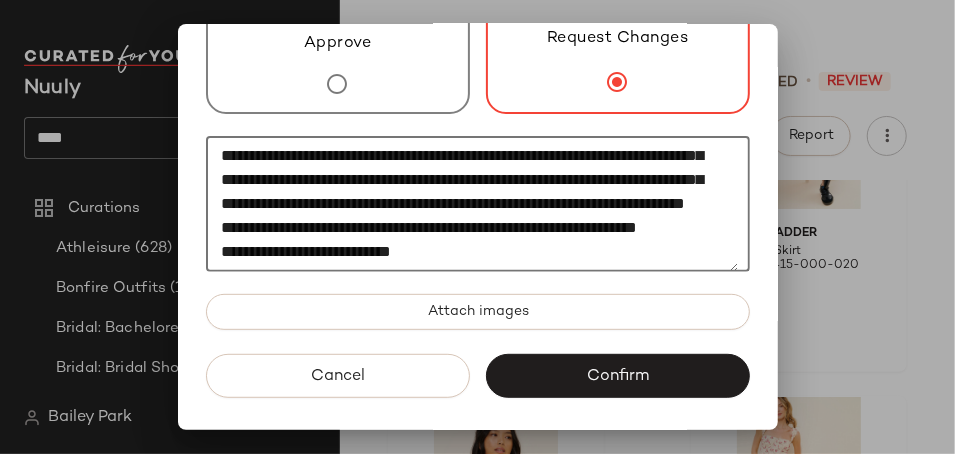 type on "**********" 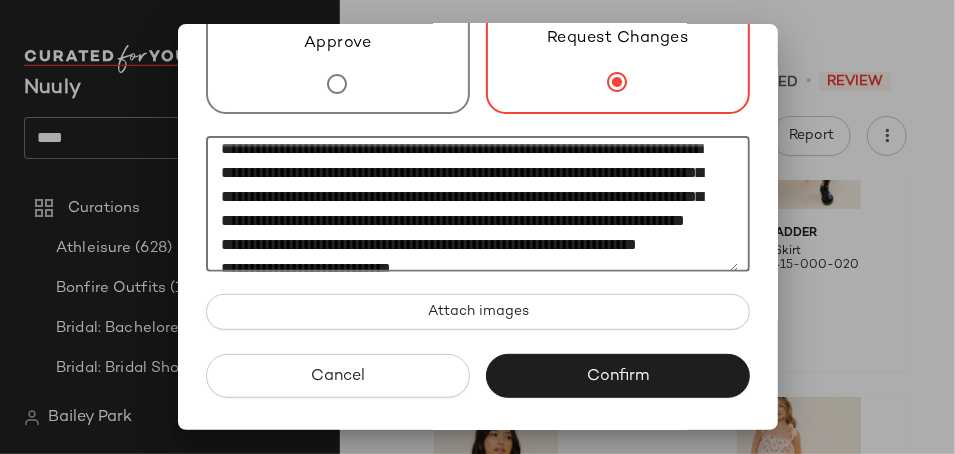 scroll, scrollTop: 0, scrollLeft: 0, axis: both 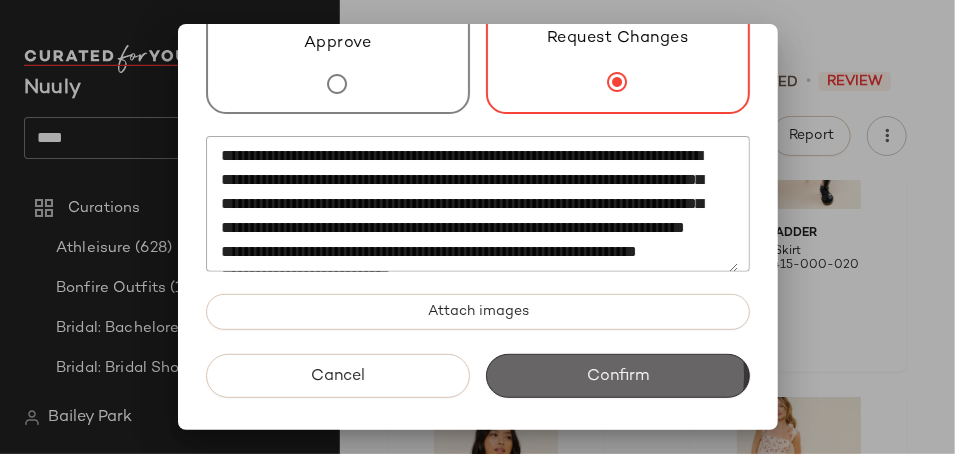 click on "Confirm" 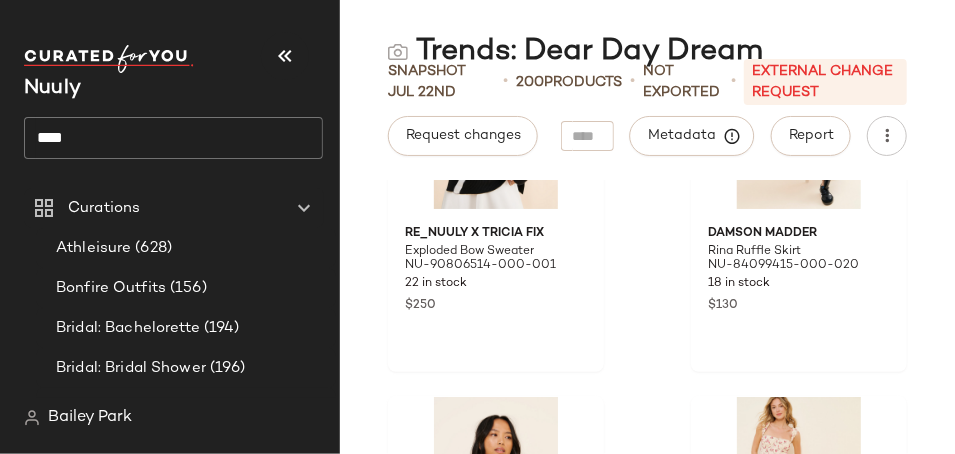 click on "****" 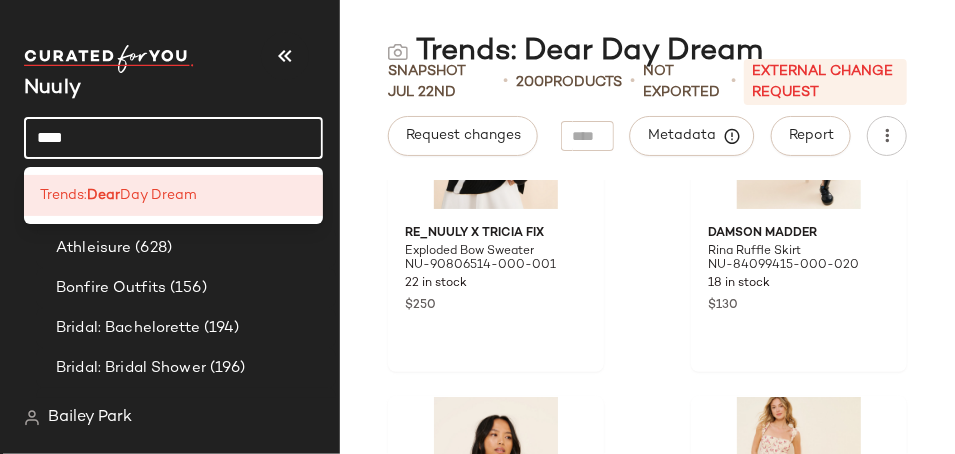 click on "****" 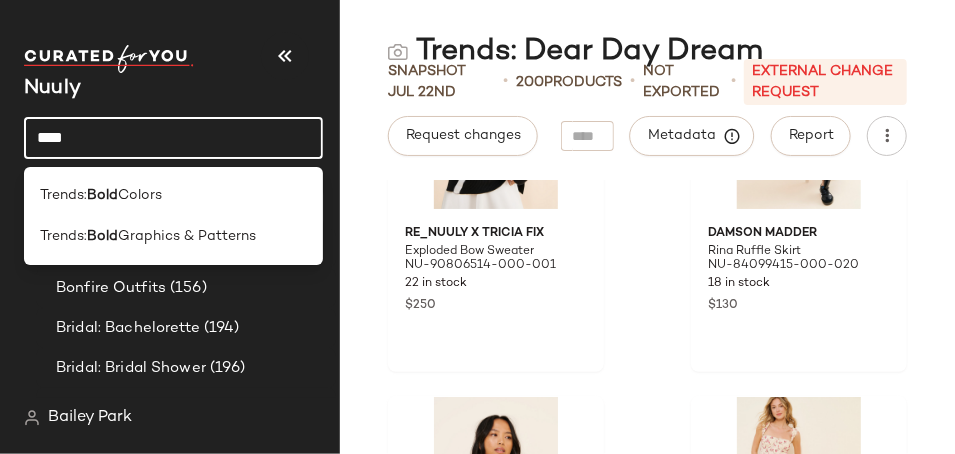 type on "****" 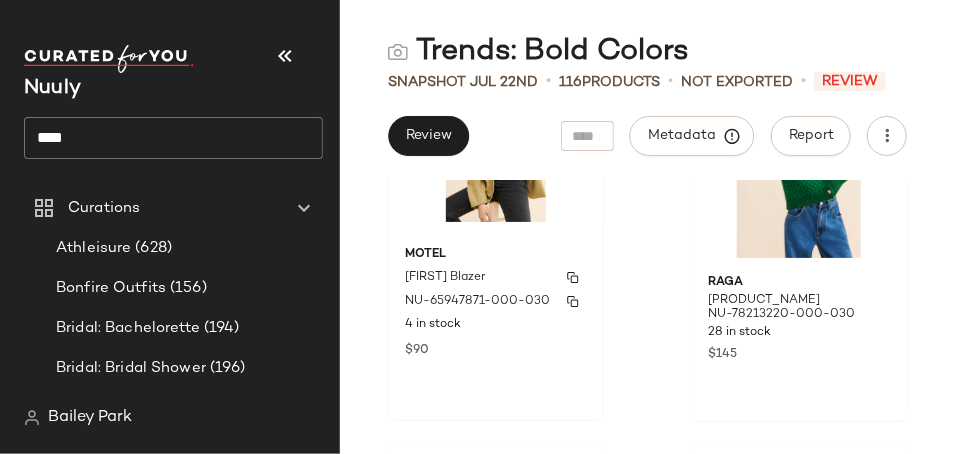 scroll, scrollTop: 3883, scrollLeft: 0, axis: vertical 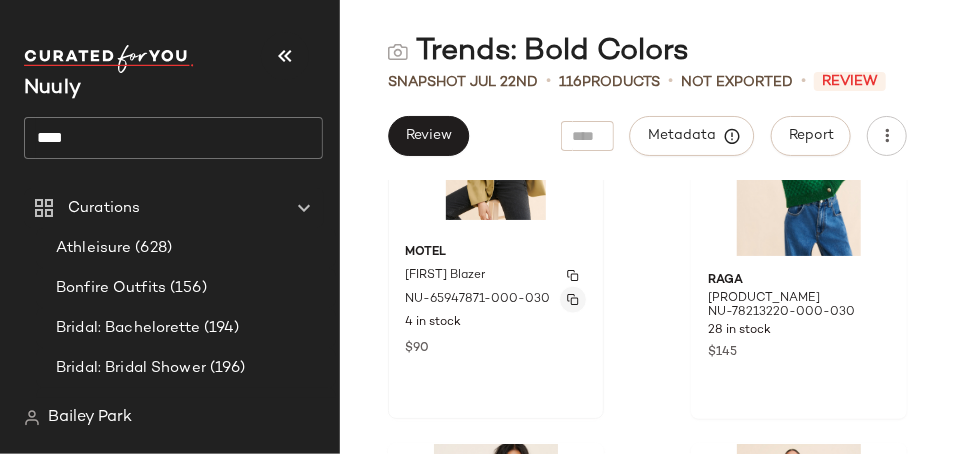 click 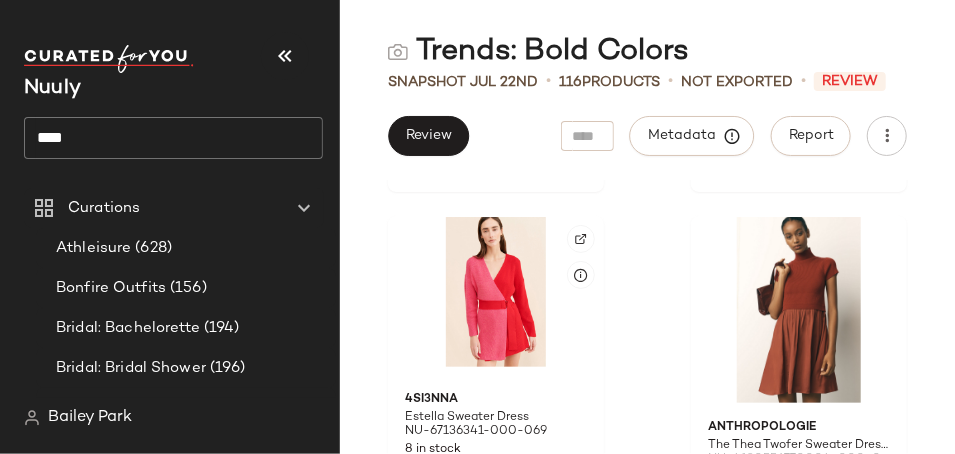 scroll, scrollTop: 16454, scrollLeft: 0, axis: vertical 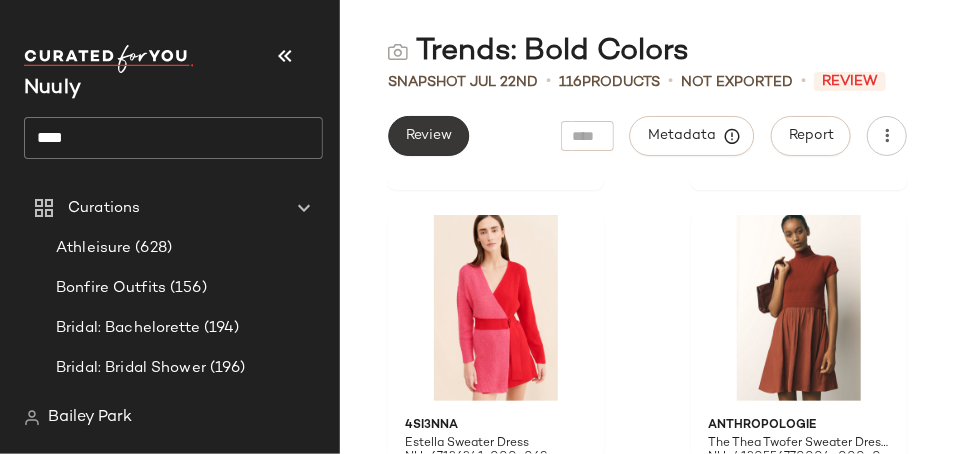 click on "Review" 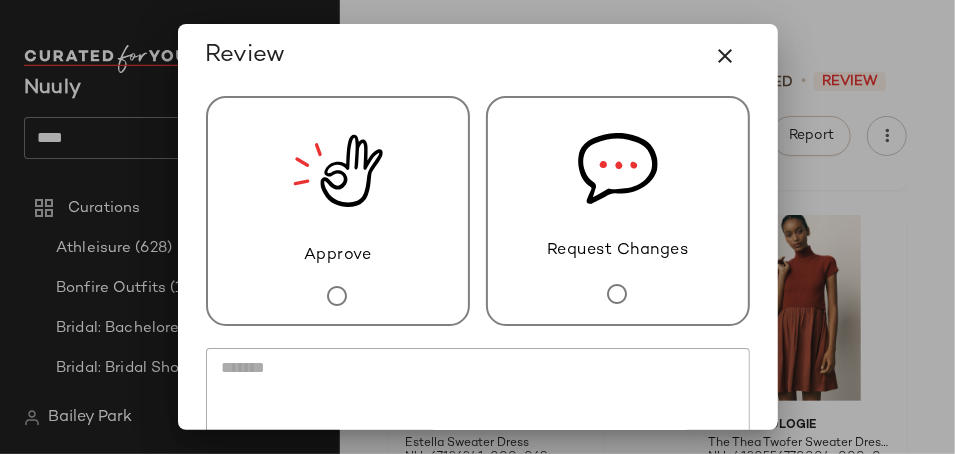 click 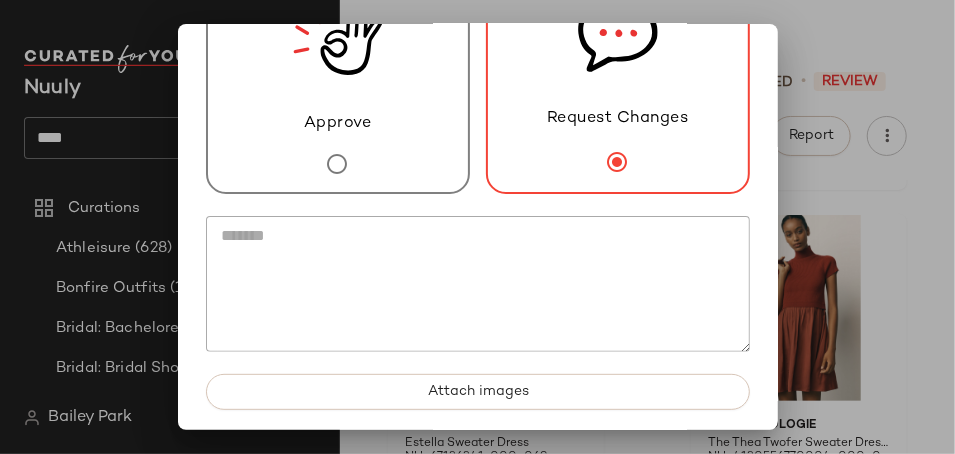 scroll, scrollTop: 135, scrollLeft: 0, axis: vertical 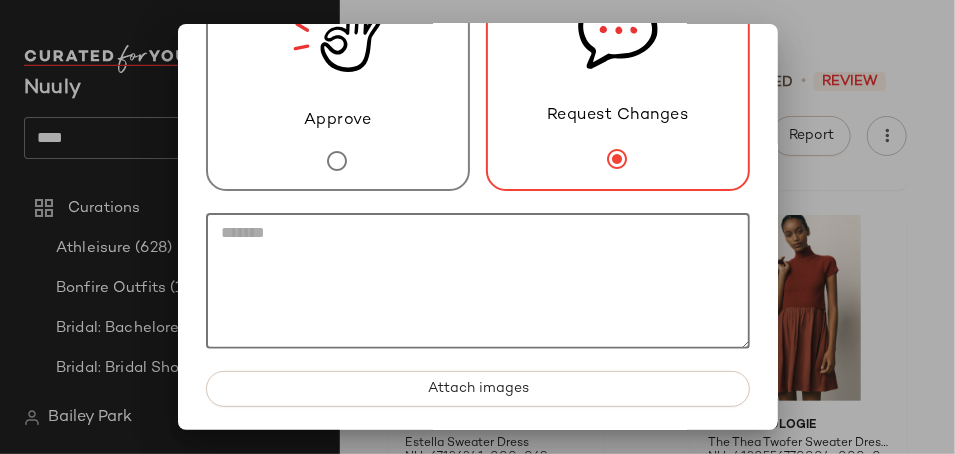 click 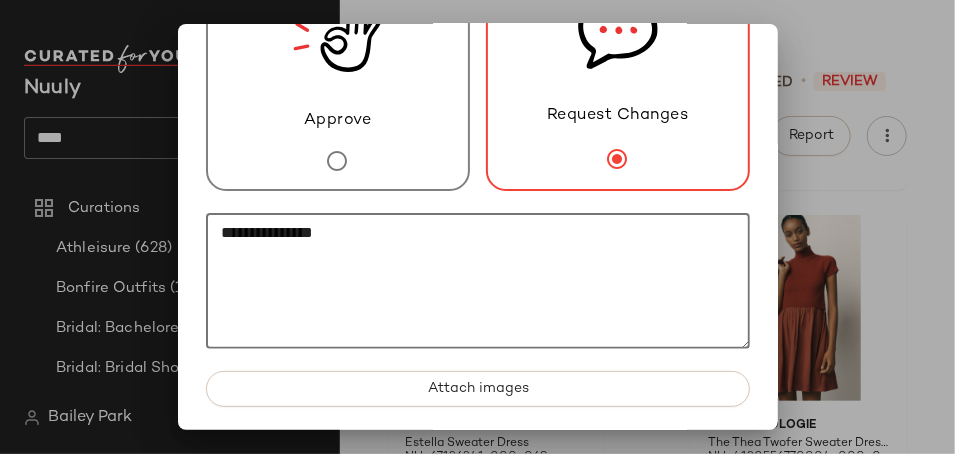 paste on "**********" 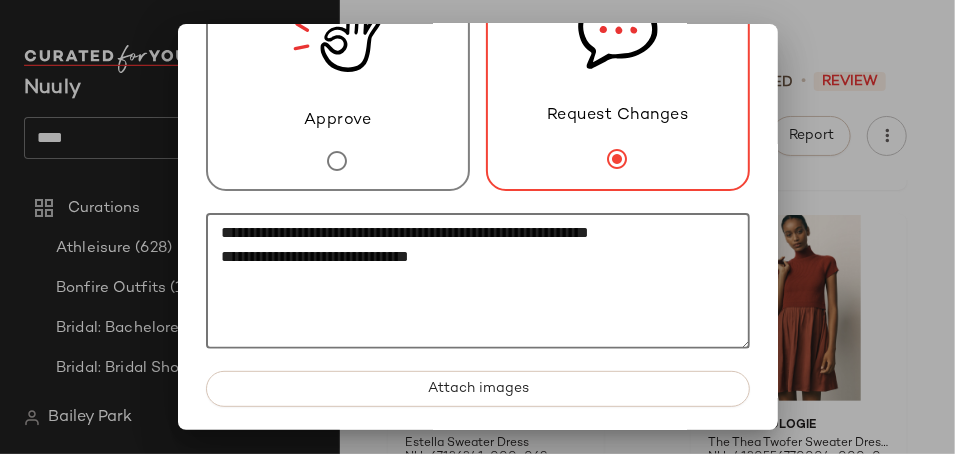 click on "**********" 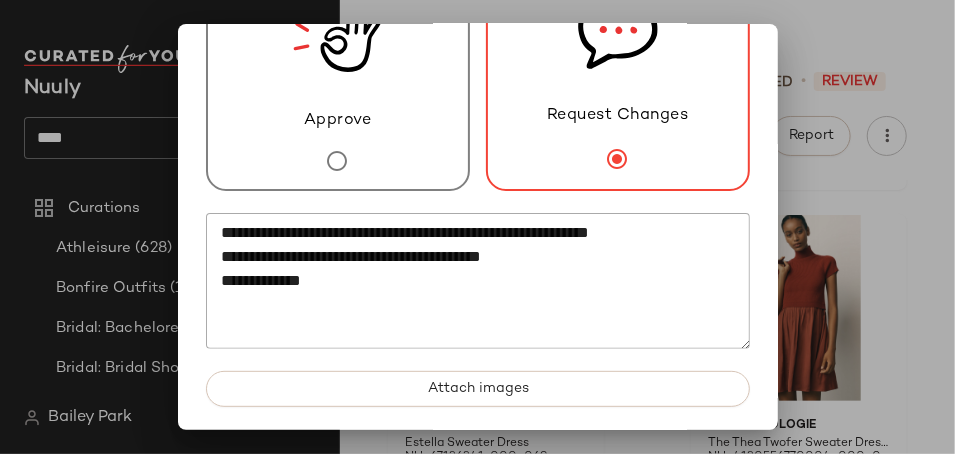 click on "**********" 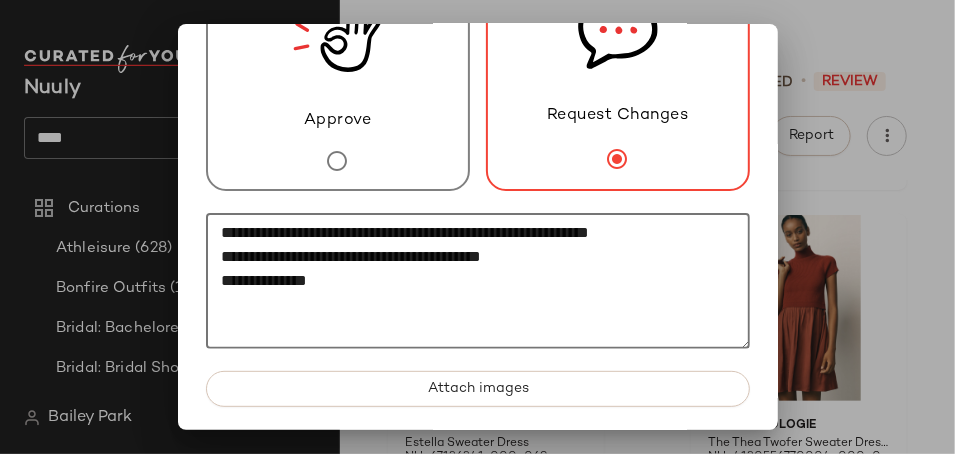 paste on "**********" 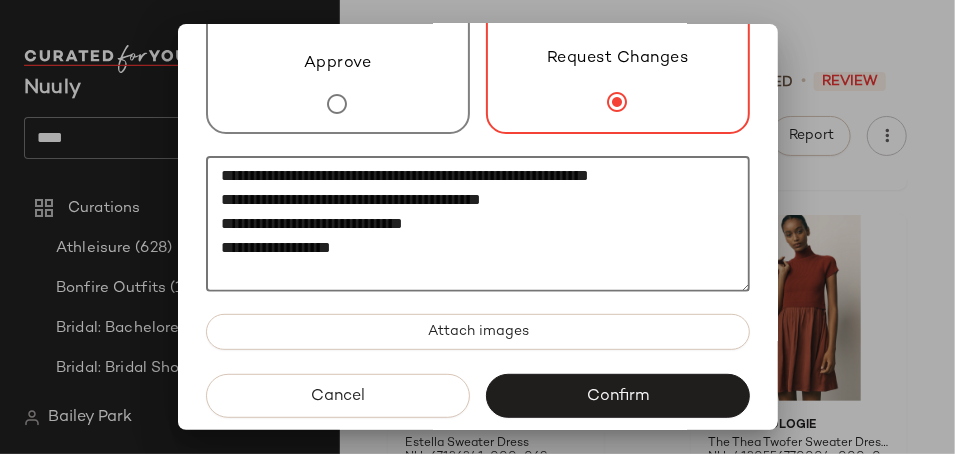 scroll, scrollTop: 212, scrollLeft: 0, axis: vertical 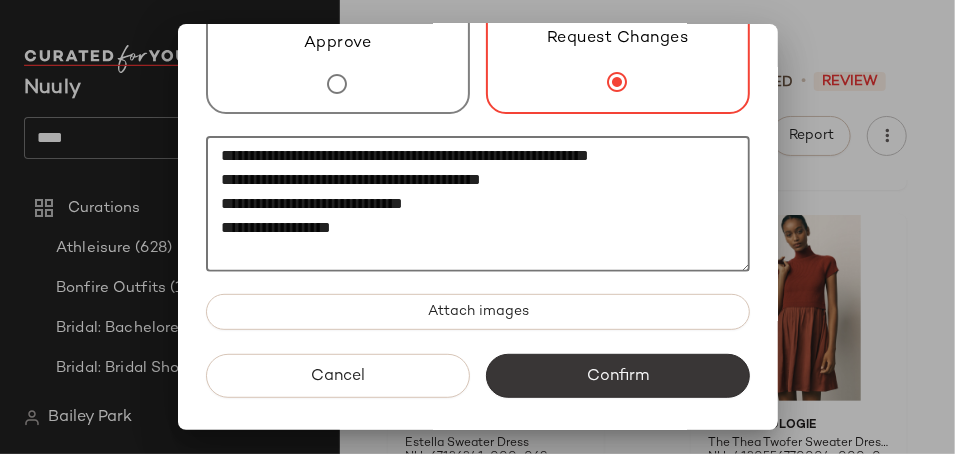 type on "**********" 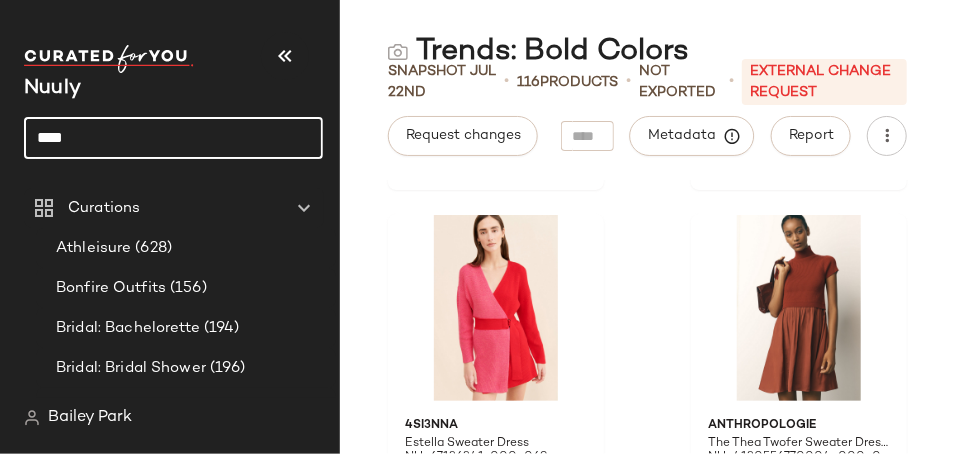 click on "****" 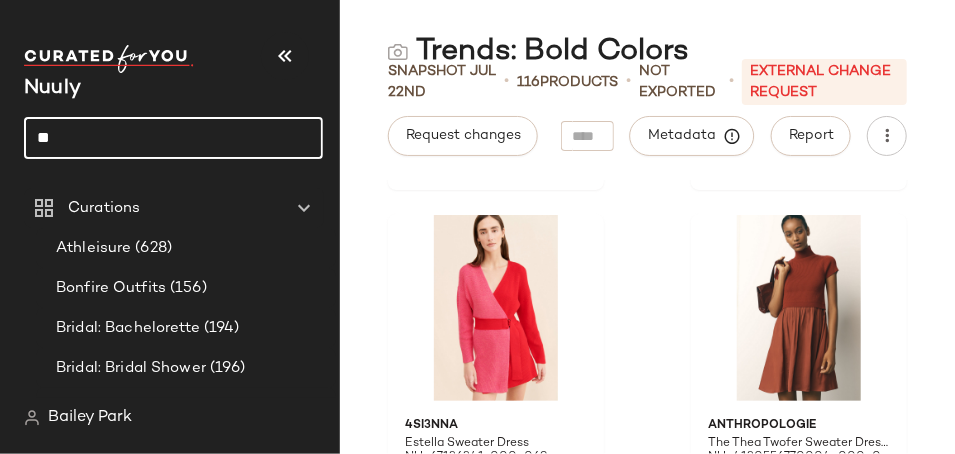 type on "*" 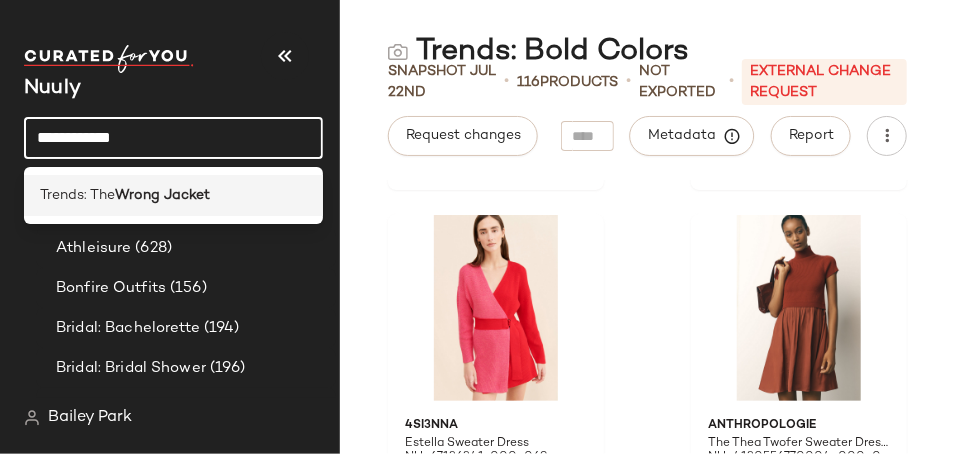 type on "**********" 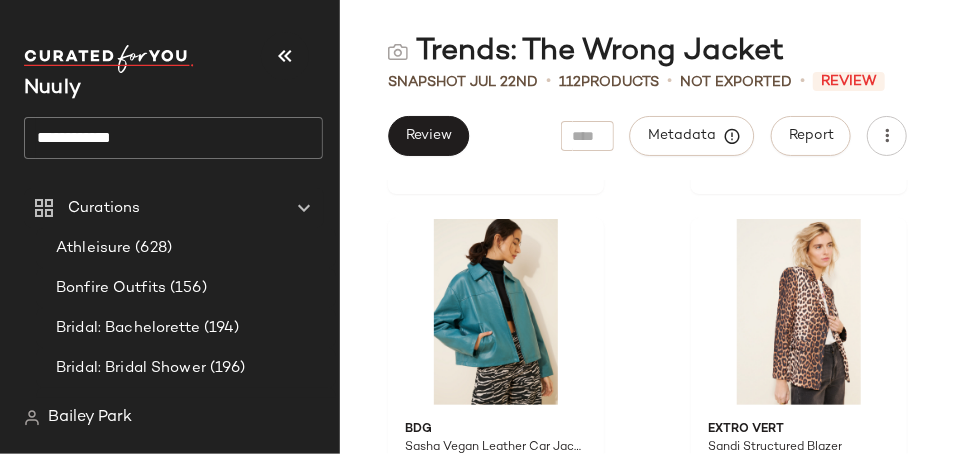 scroll, scrollTop: 6733, scrollLeft: 0, axis: vertical 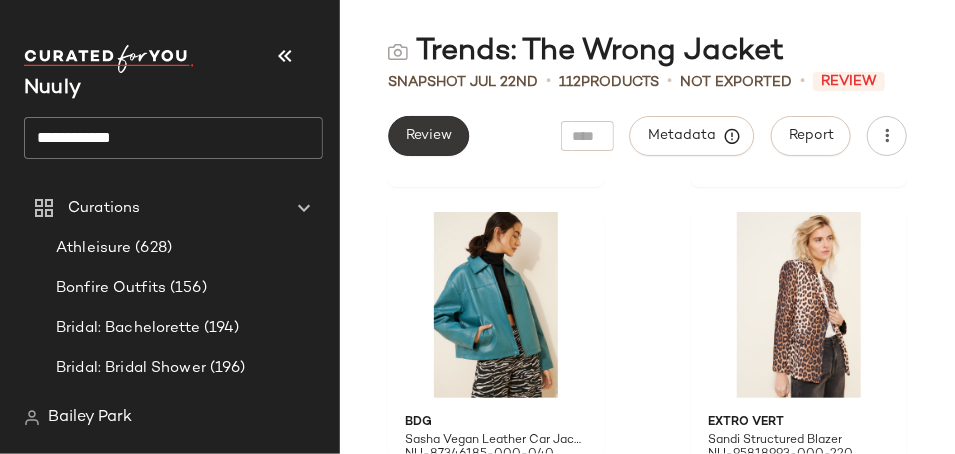 click on "Review" 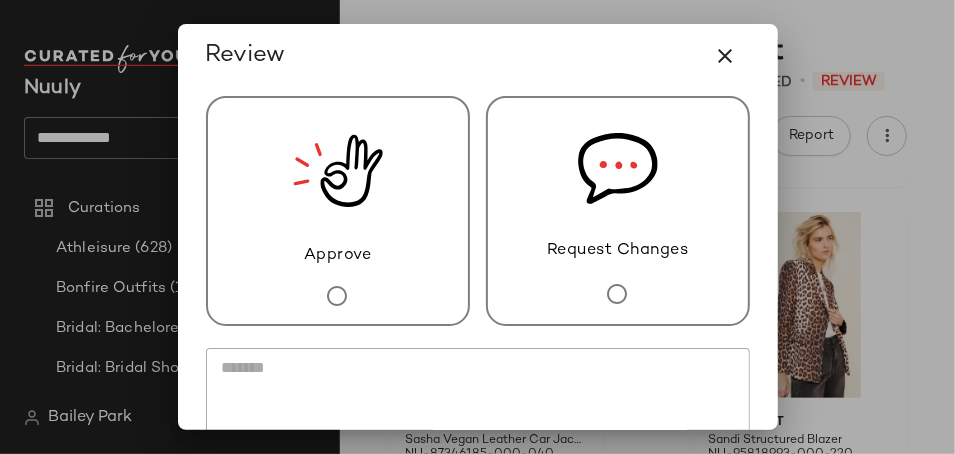 click on "Approve" at bounding box center (338, 211) 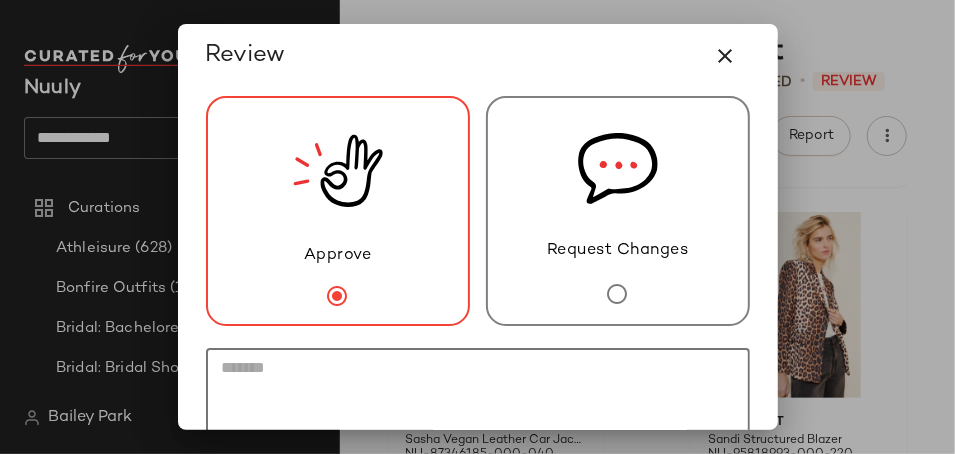 click 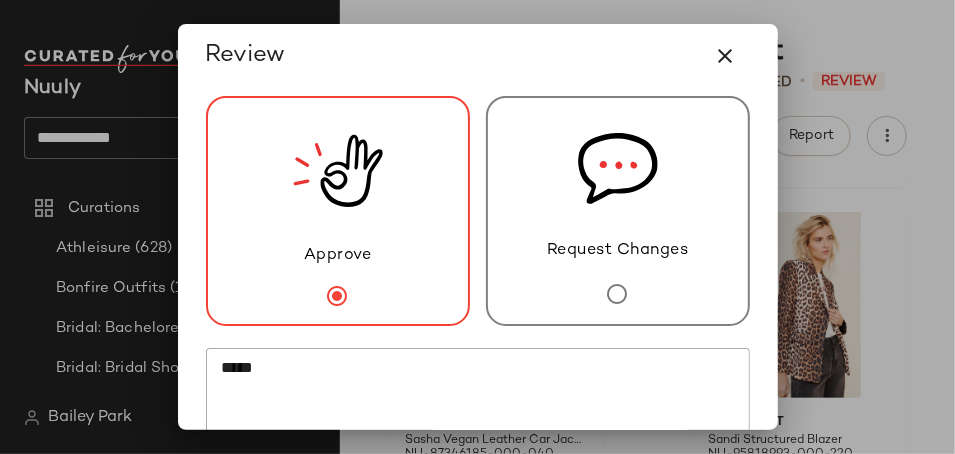 click on "Request Changes" at bounding box center [618, 211] 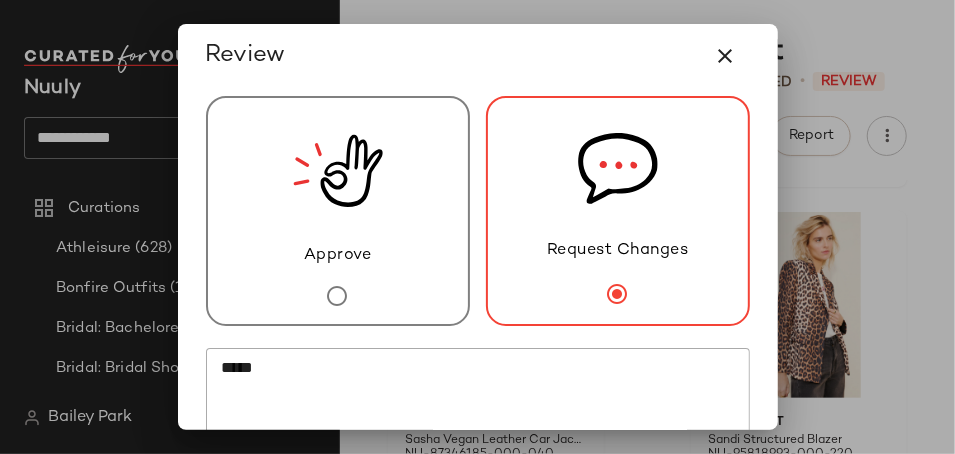 click on "****" 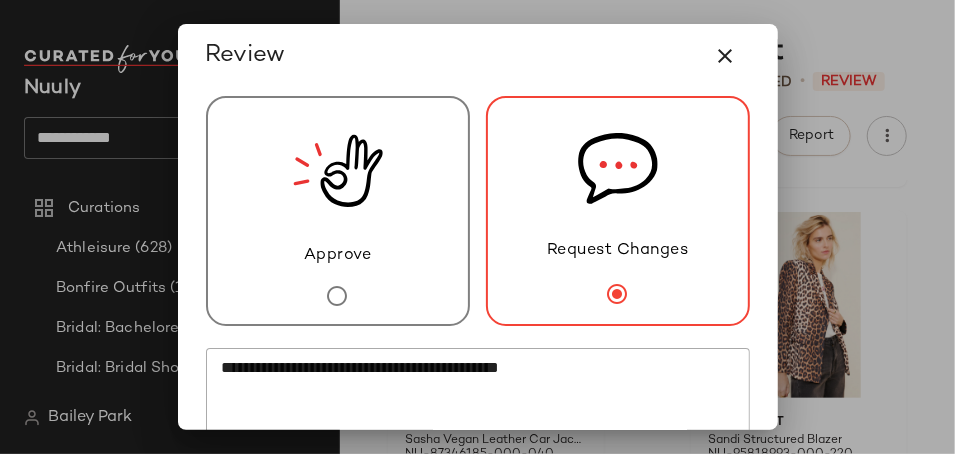 click on "**********" 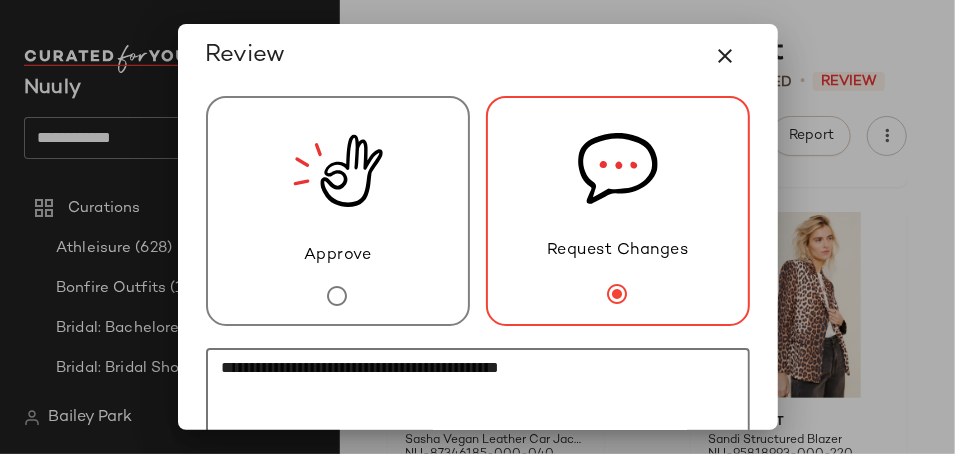 paste on "**********" 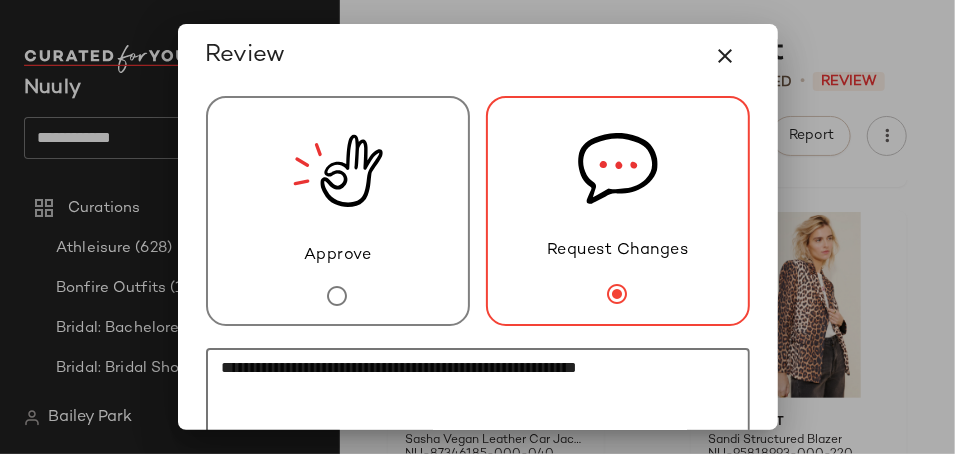 click on "**********" 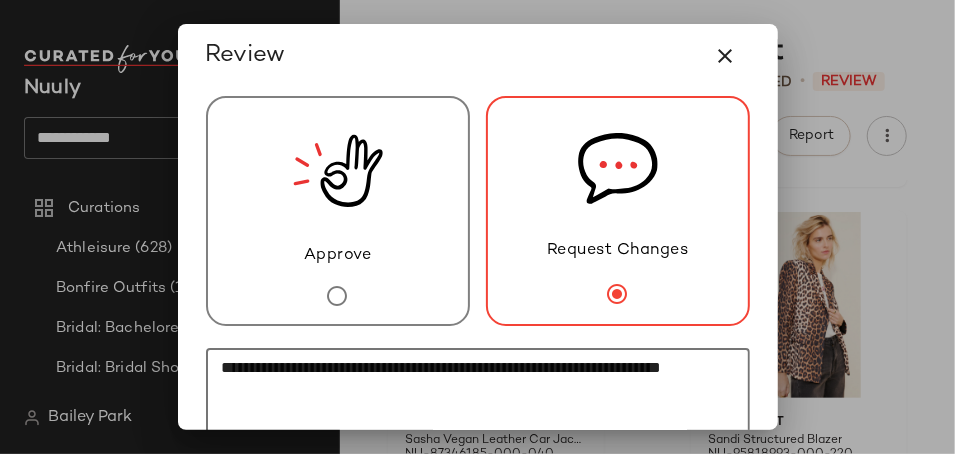 click on "**********" 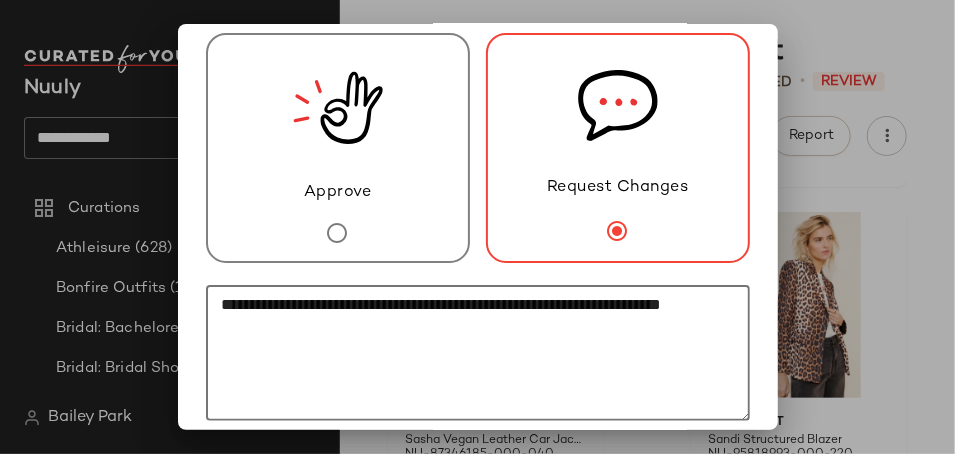 scroll, scrollTop: 77, scrollLeft: 0, axis: vertical 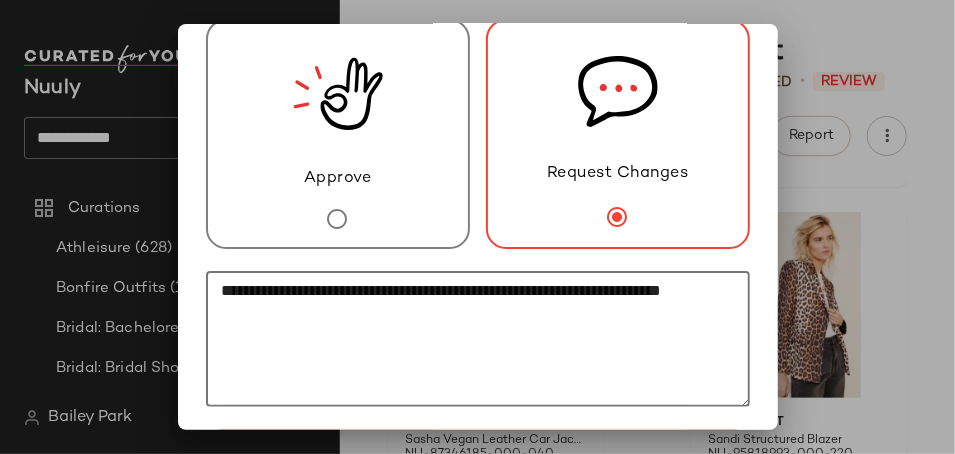 click on "**********" 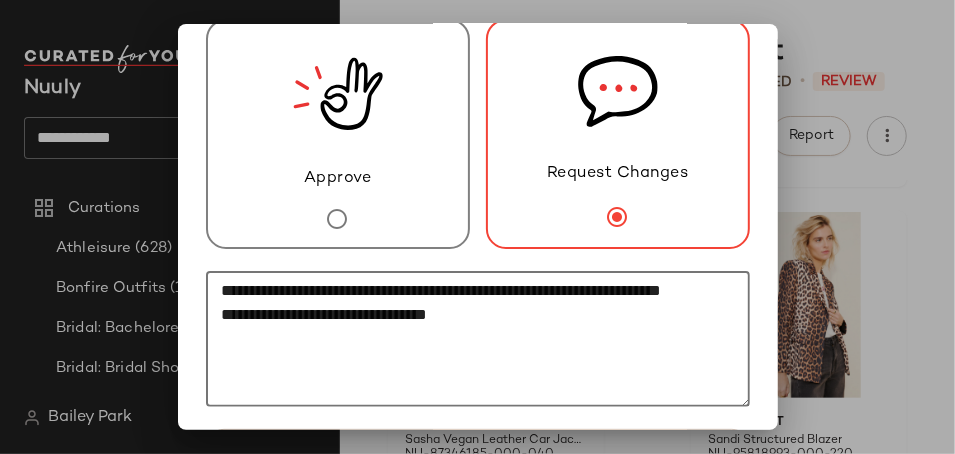 scroll, scrollTop: 212, scrollLeft: 0, axis: vertical 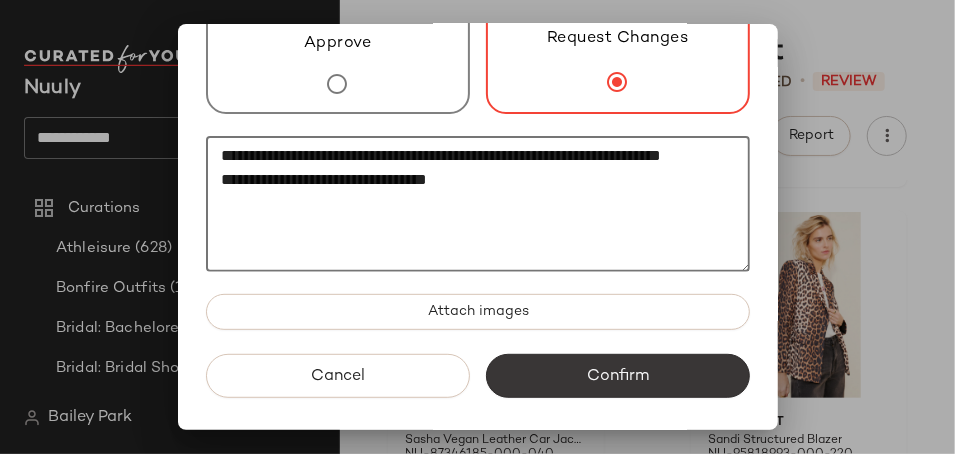 type on "**********" 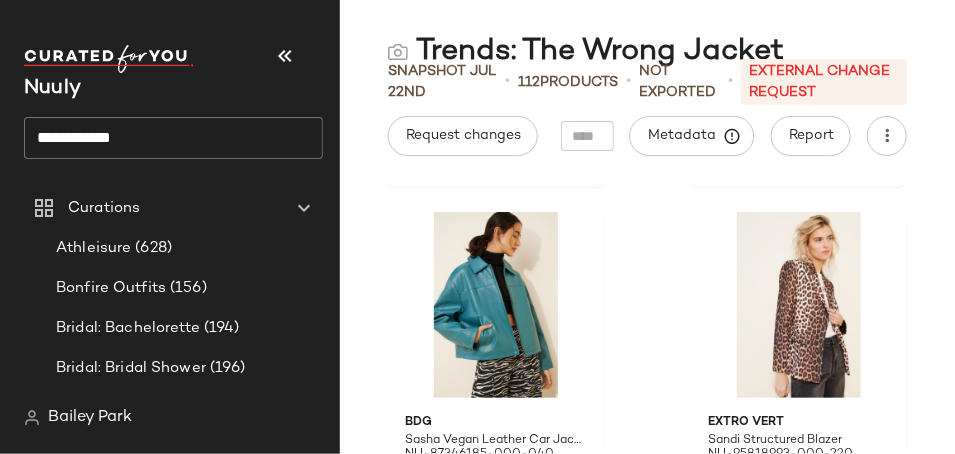 click on "**********" 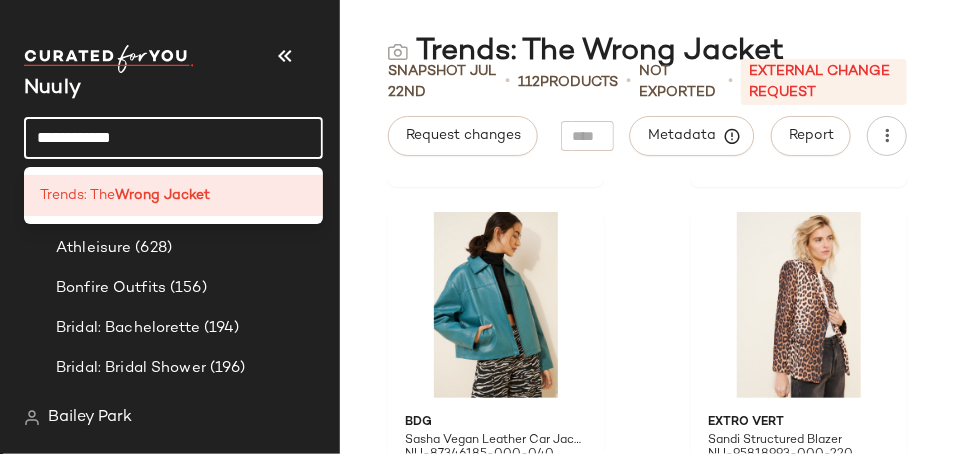click on "**********" 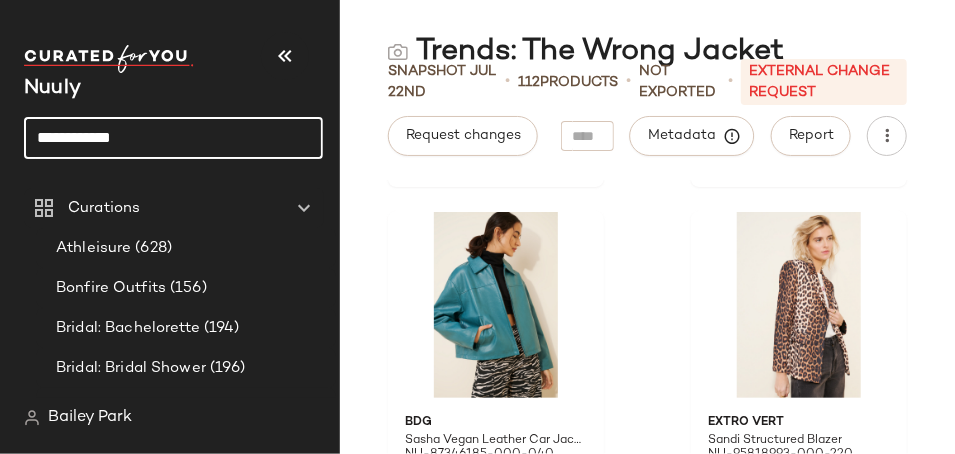click on "**********" 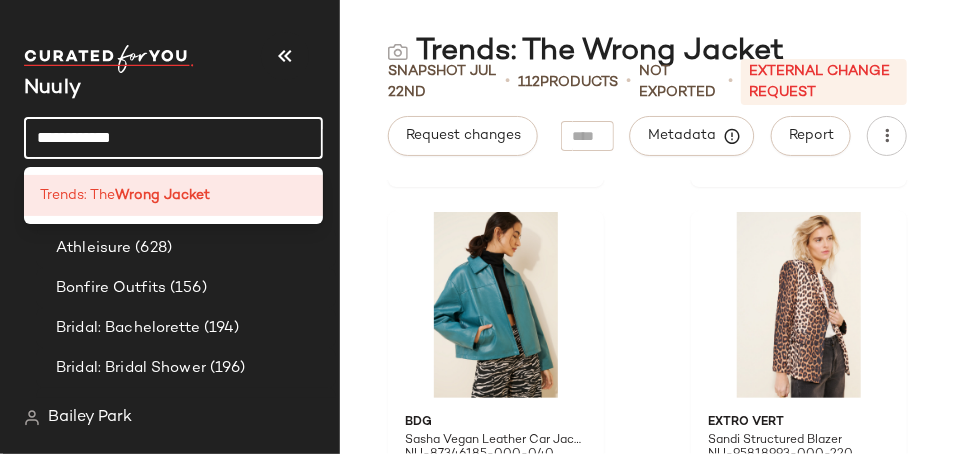 click on "**********" 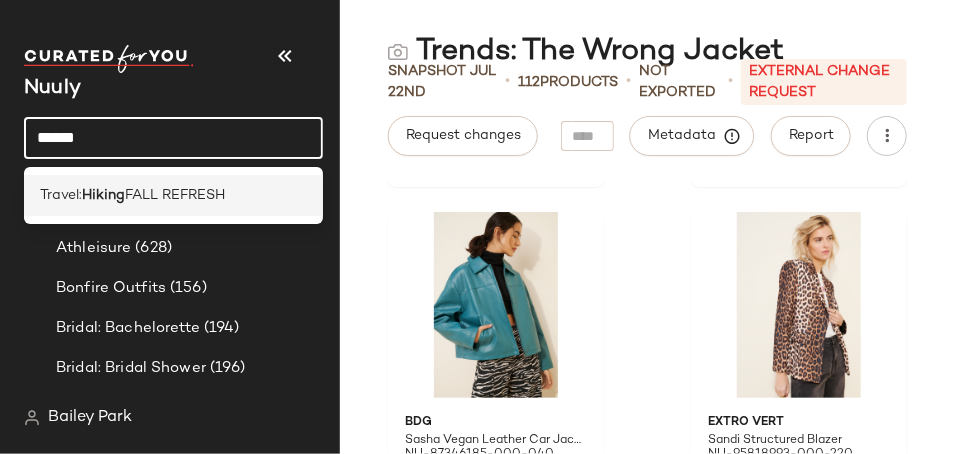 type on "******" 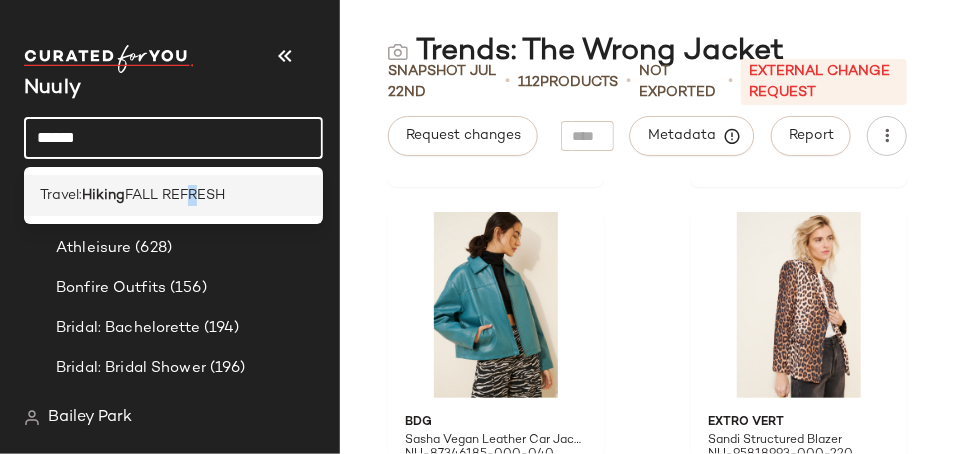 click on "FALL REFRESH" at bounding box center [175, 195] 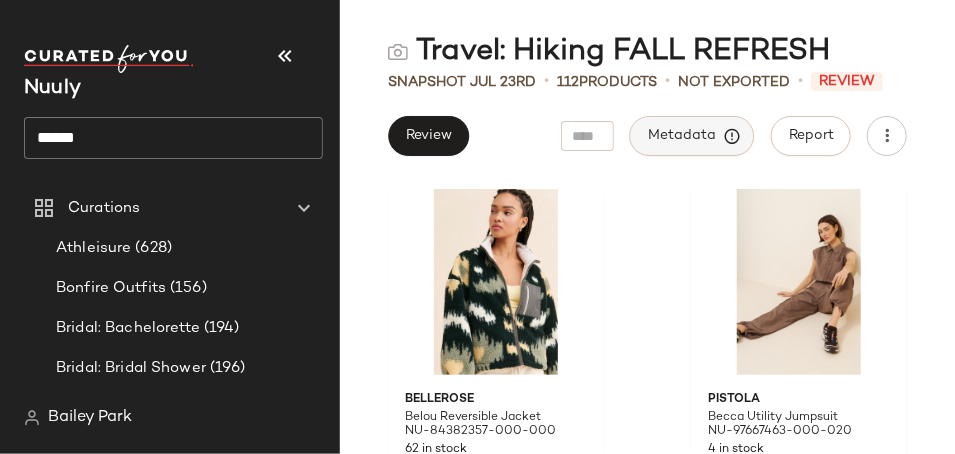click on "Metadata" 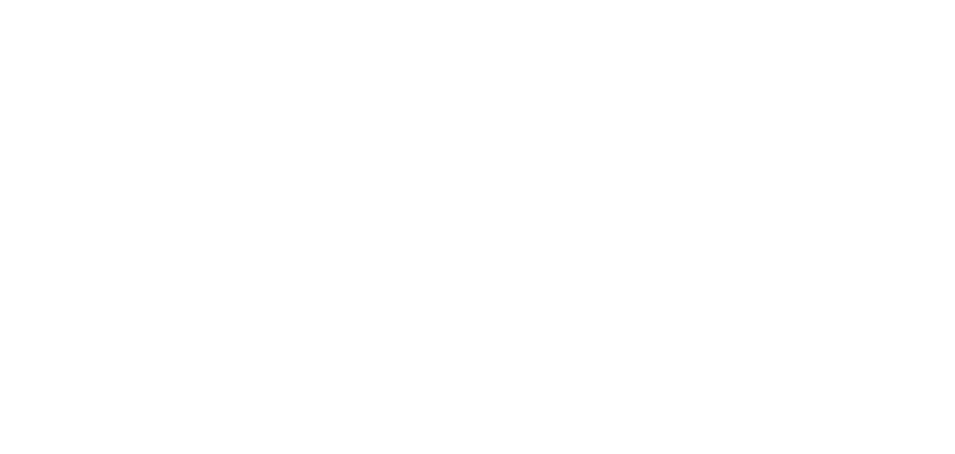 scroll, scrollTop: 0, scrollLeft: 0, axis: both 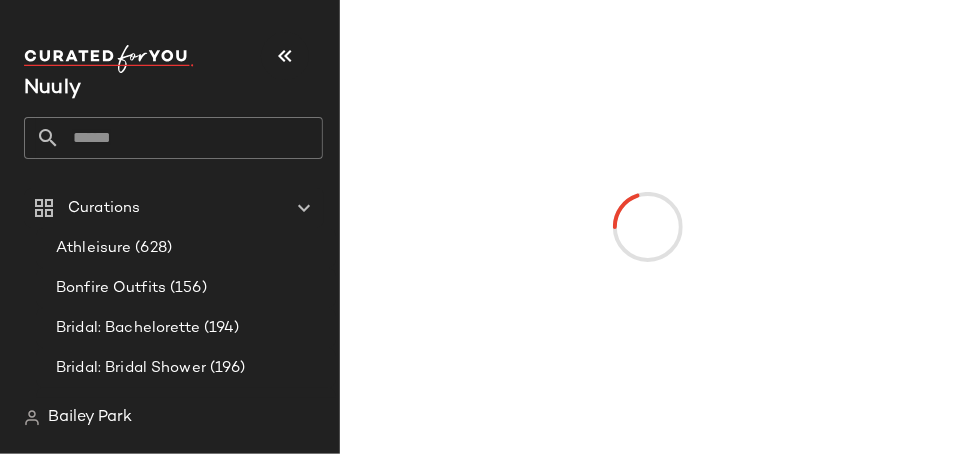 click 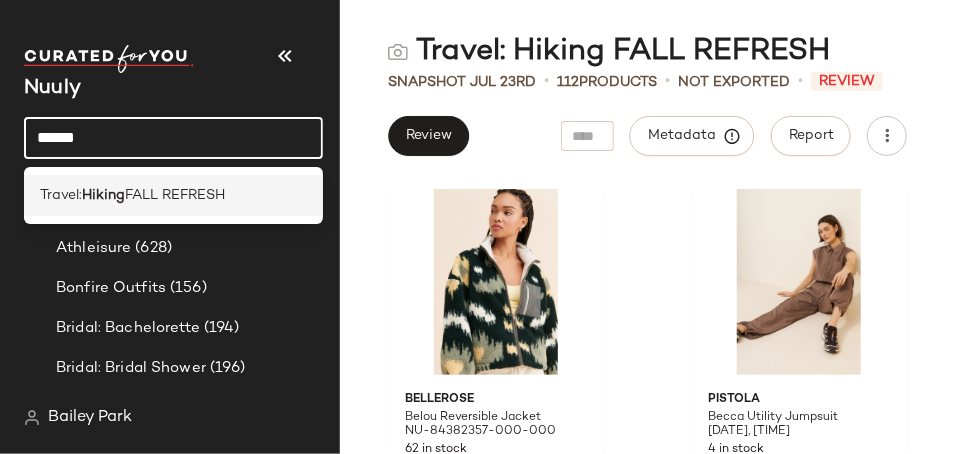 type on "******" 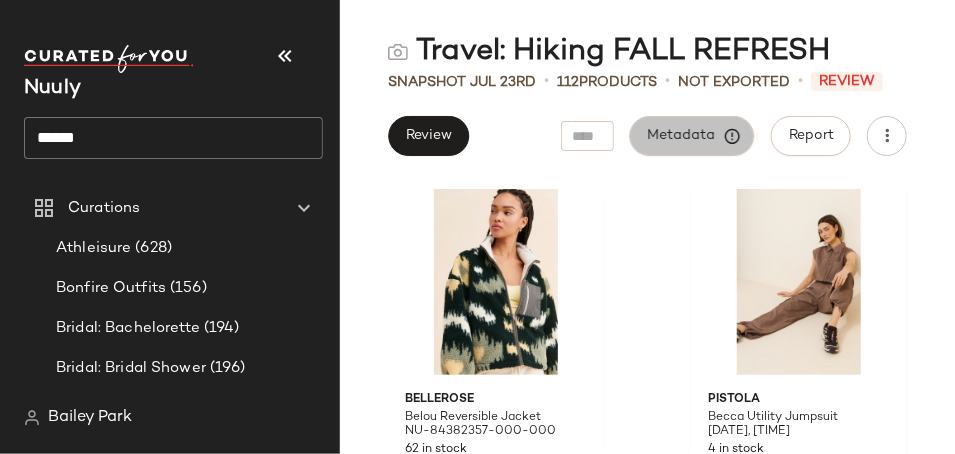 click on "Metadata" 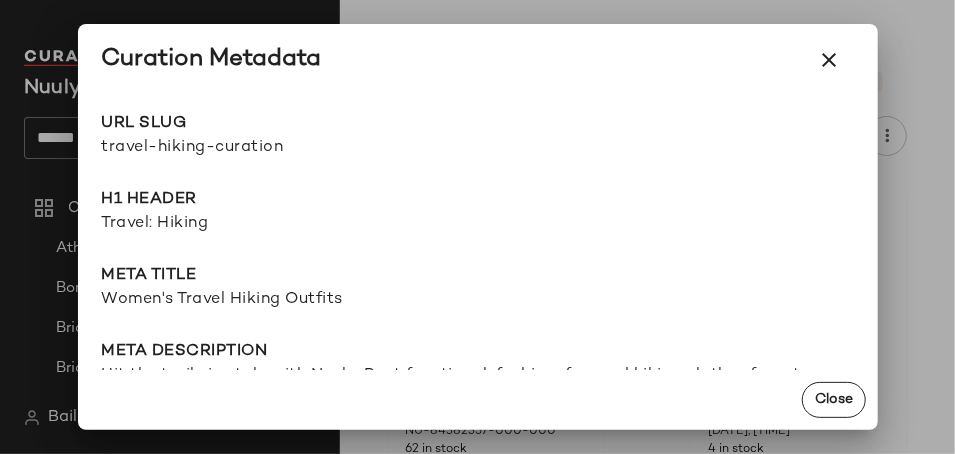 click on "travel-hiking-curation" at bounding box center [290, 148] 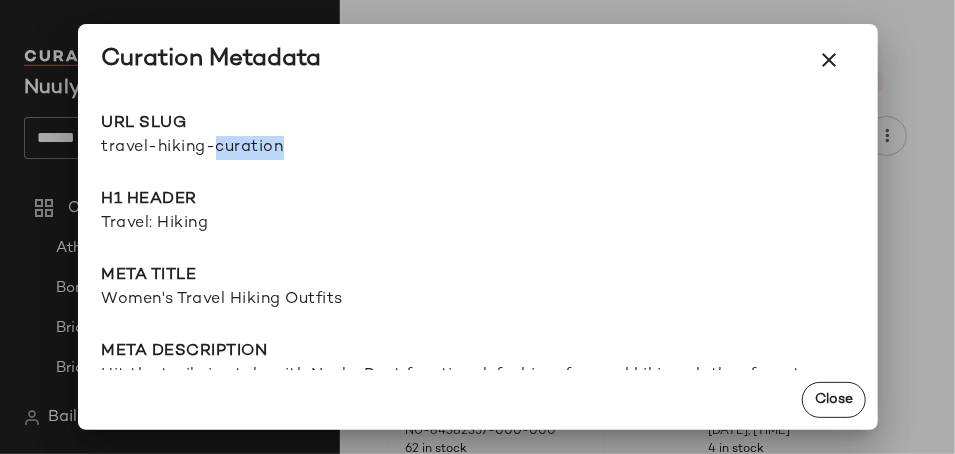 click on "travel-hiking-curation" at bounding box center [290, 148] 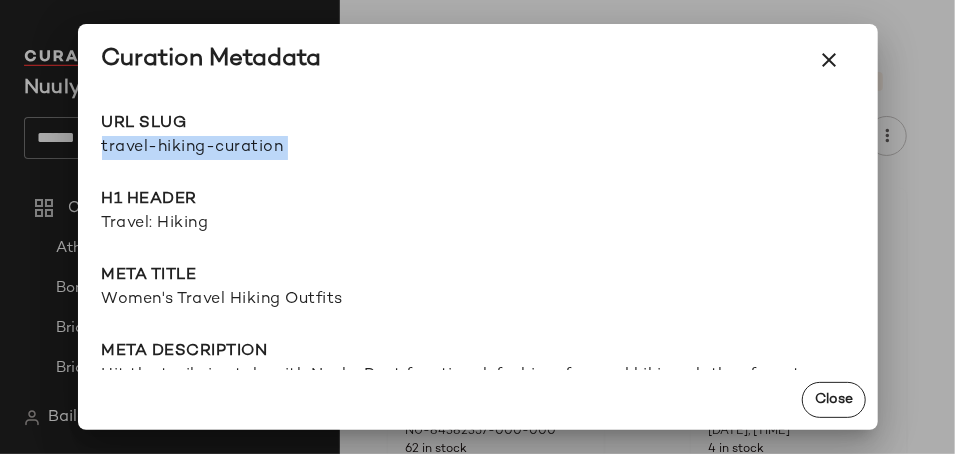 click on "travel-hiking-curation" at bounding box center (290, 148) 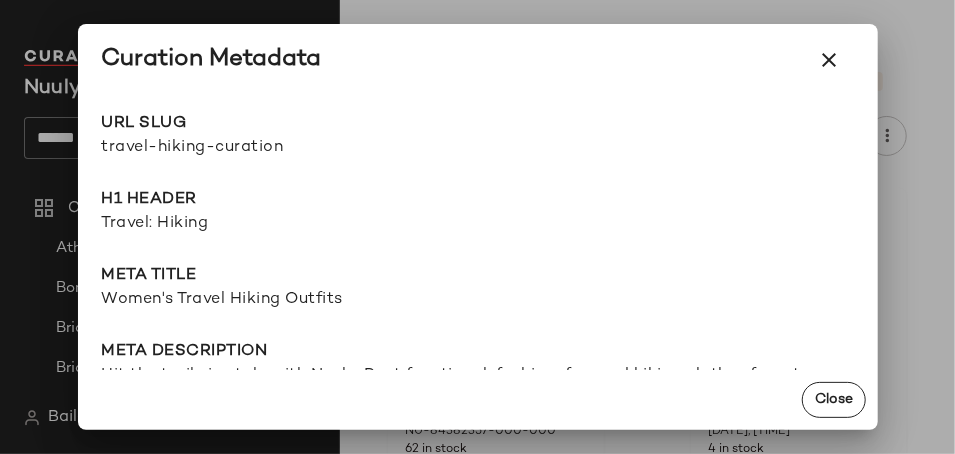 click on "URL Slug travel-hiking-curation Go to Shop H1 Header Travel: Hiking Meta title Women's Travel Hiking Outfits Meta description Hit the trails in style with Nuuly. Rent functional, fashion-forward hiking clothes from top brands —perfect for all your fall getaways. lat  ---  long  ---  radius  ---  search redirects  ---  keywords  ---  Product Tags  ---" 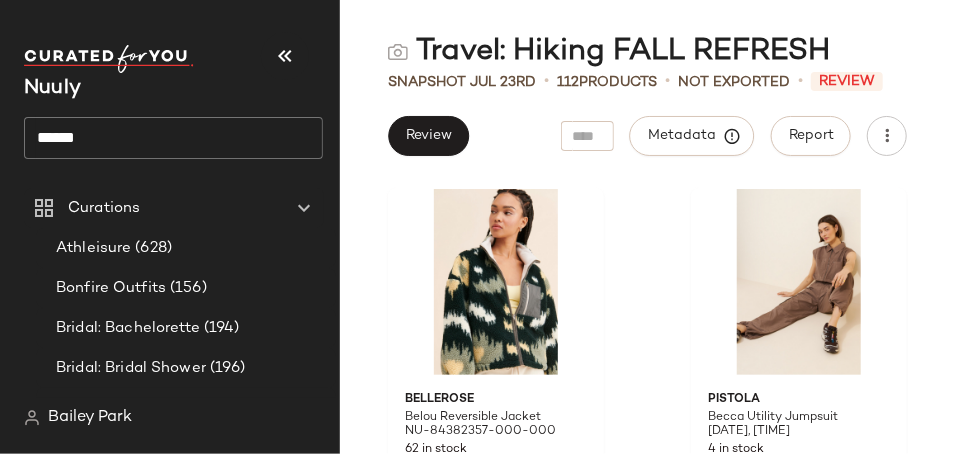 click on "******" 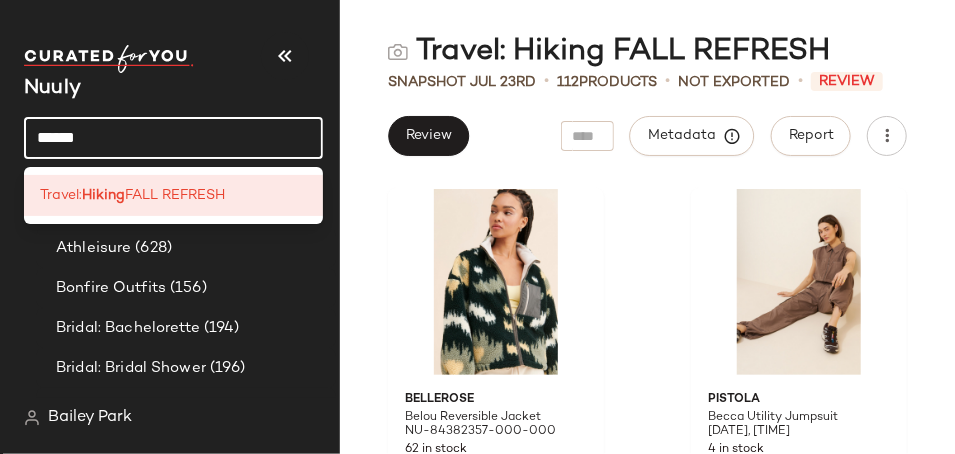 click on "******" 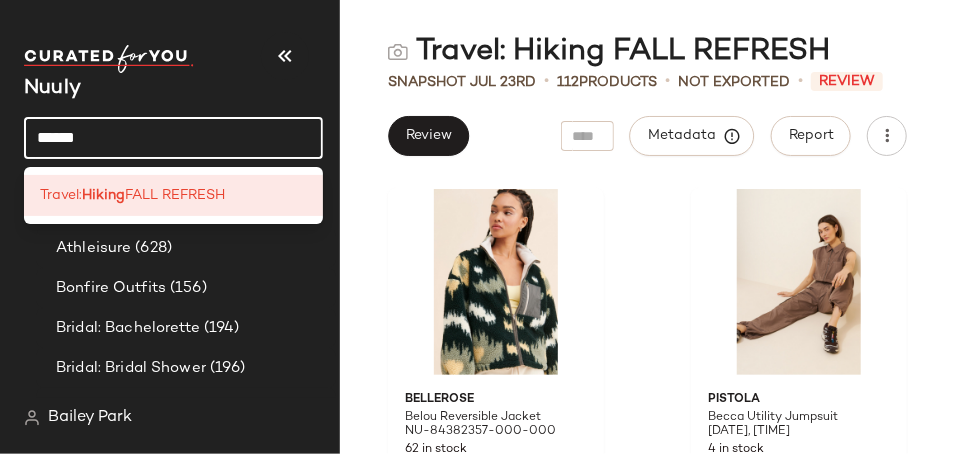 click on "******" 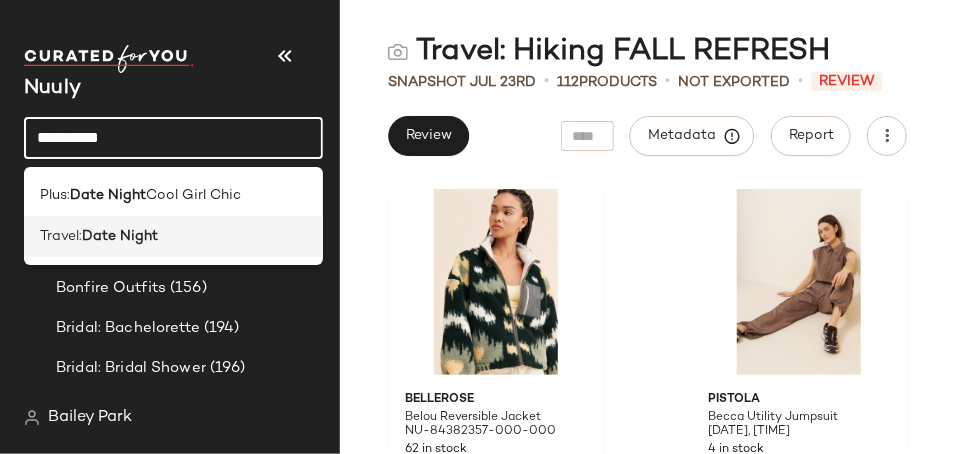 type on "**********" 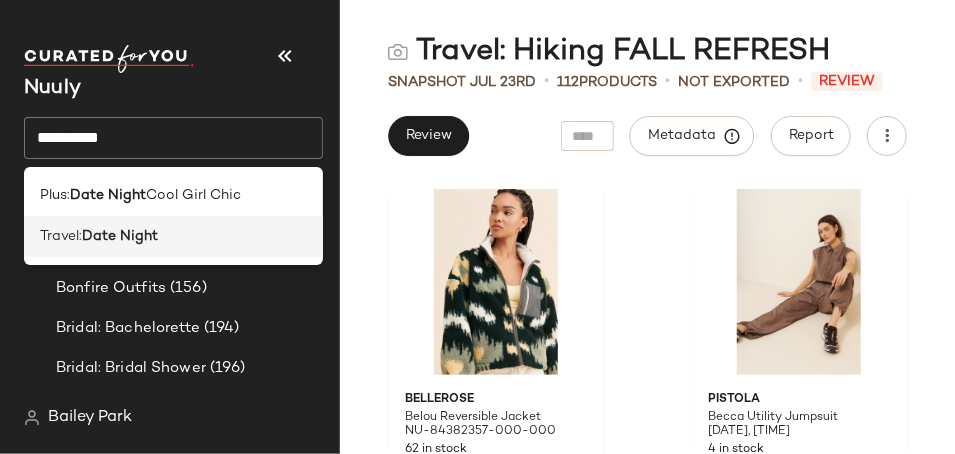 click on "Travel:  Date Night" 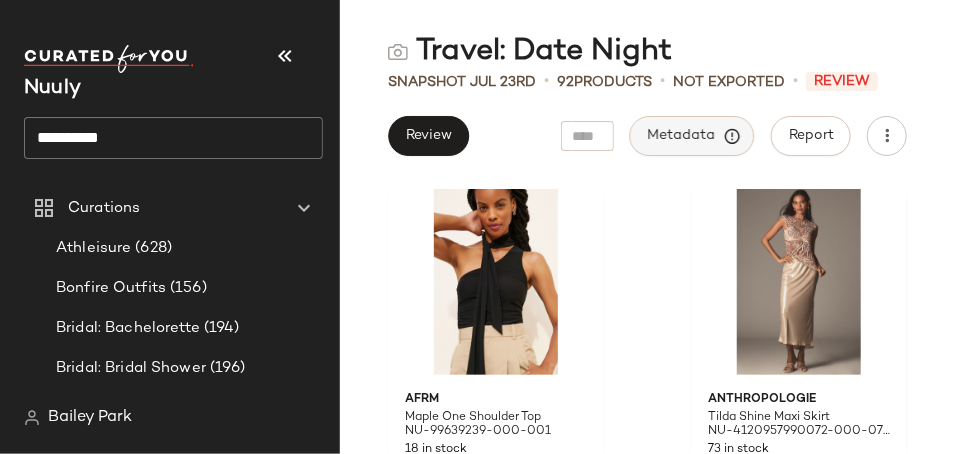 click on "Metadata" 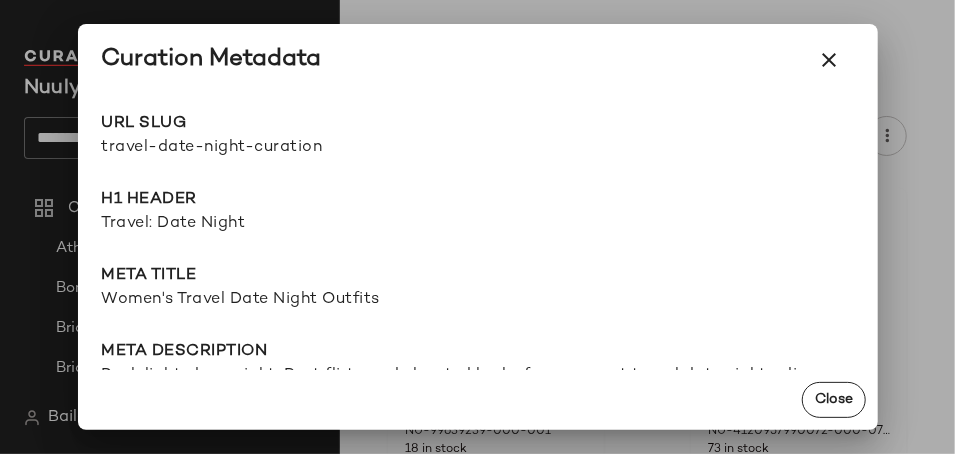 click on "travel-date-night-curation" at bounding box center [290, 148] 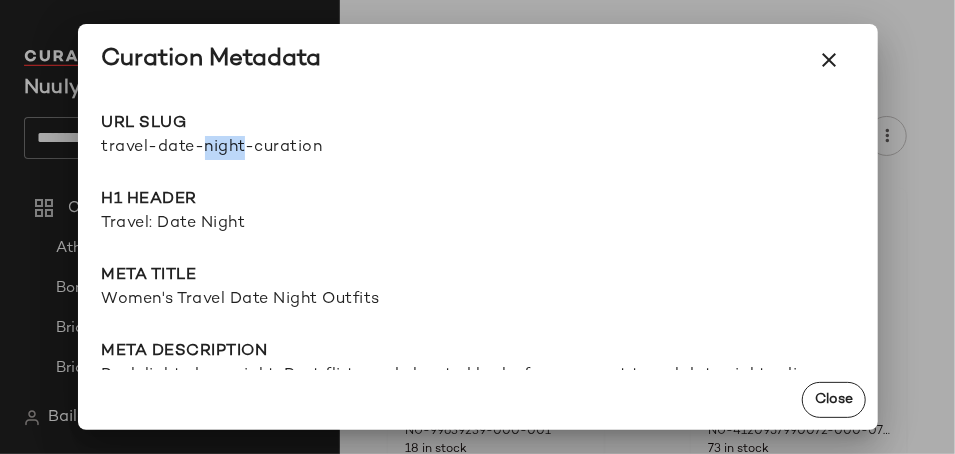 click on "travel-date-night-curation" at bounding box center [290, 148] 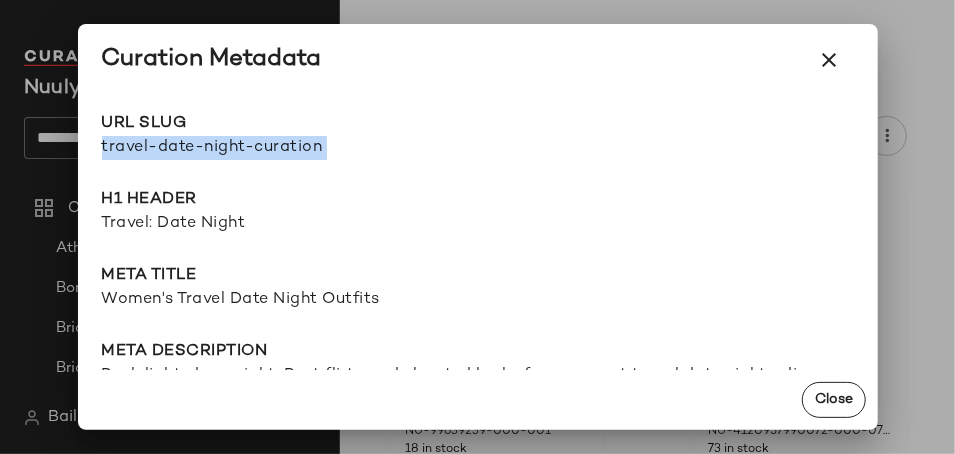 click on "travel-date-night-curation" at bounding box center (290, 148) 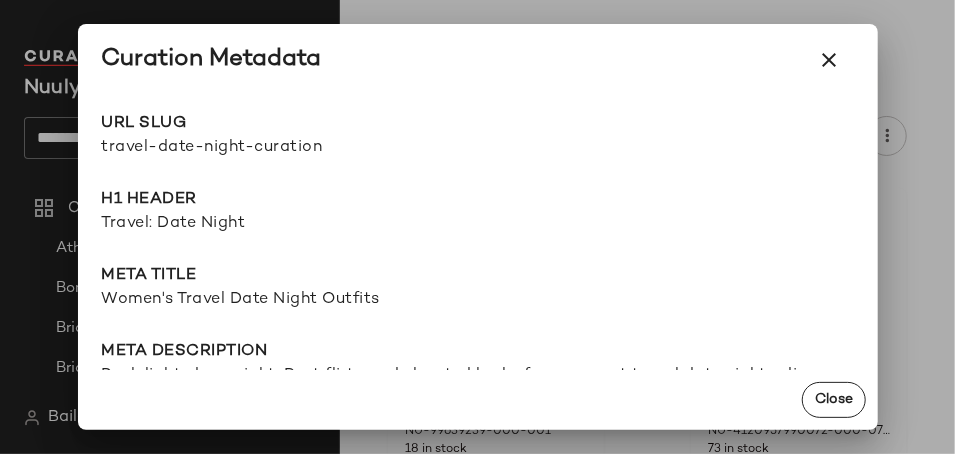 click on "Curation Metadata" at bounding box center (478, 60) 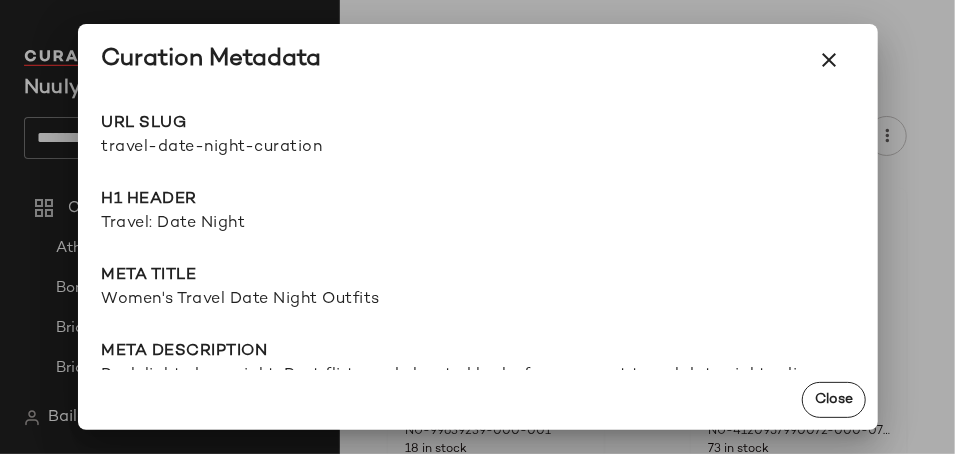 click on "Curation Metadata" at bounding box center (478, 60) 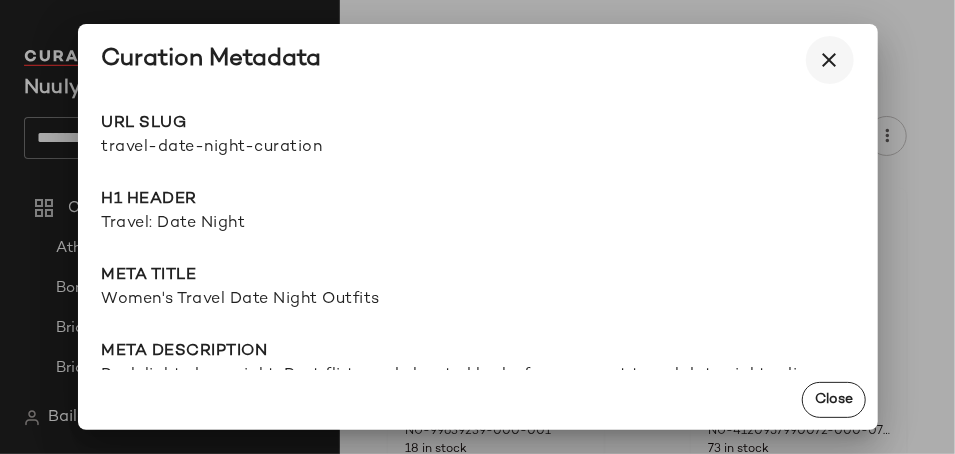click at bounding box center (830, 60) 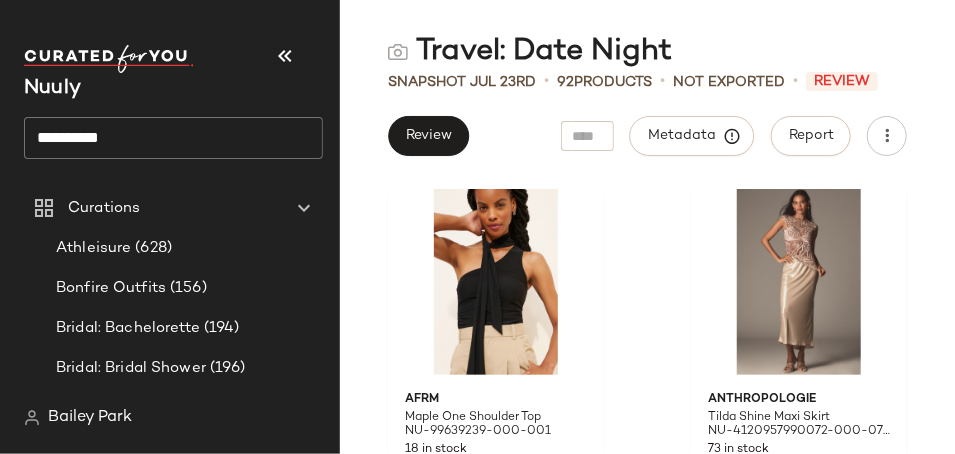click on "**********" 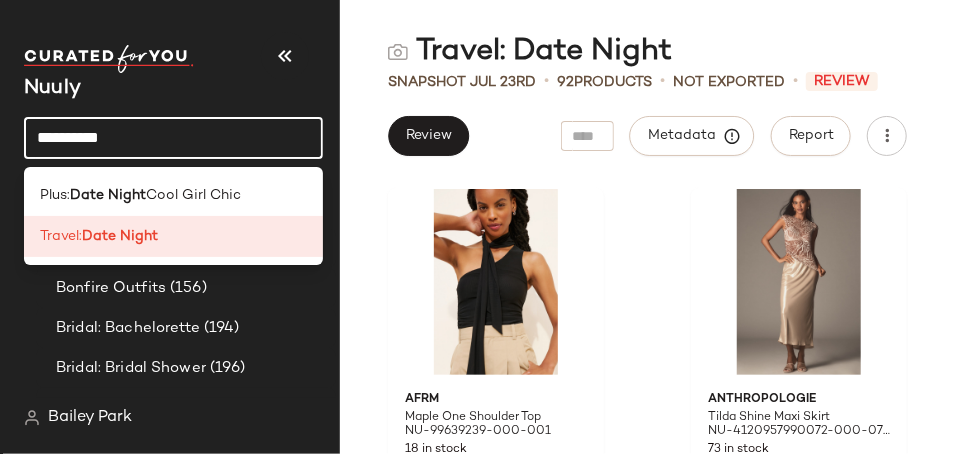 click on "**********" 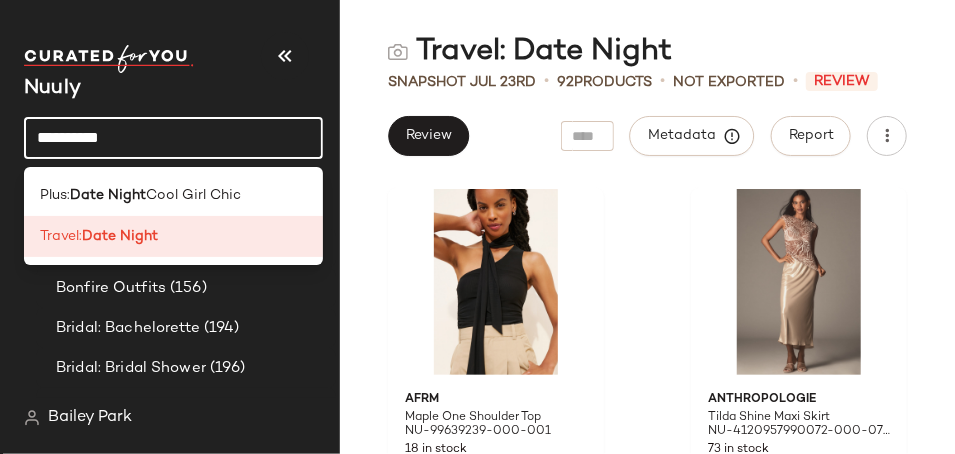 click on "**********" 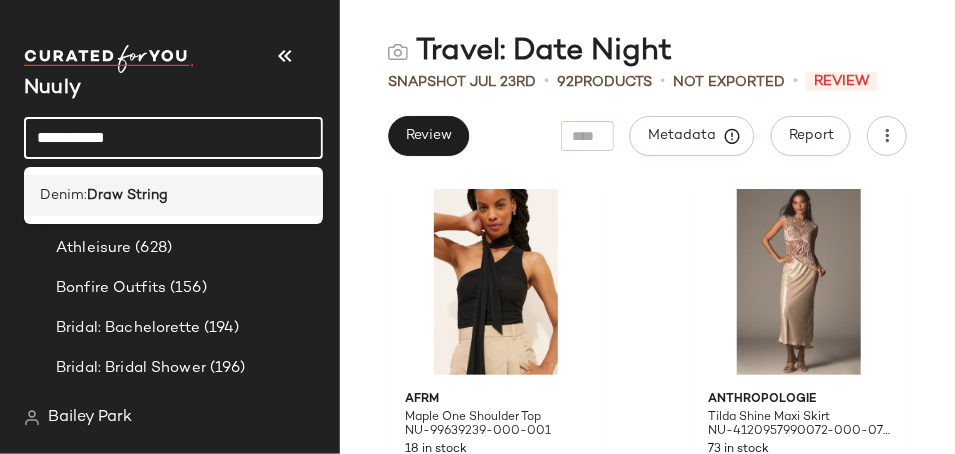 type on "**********" 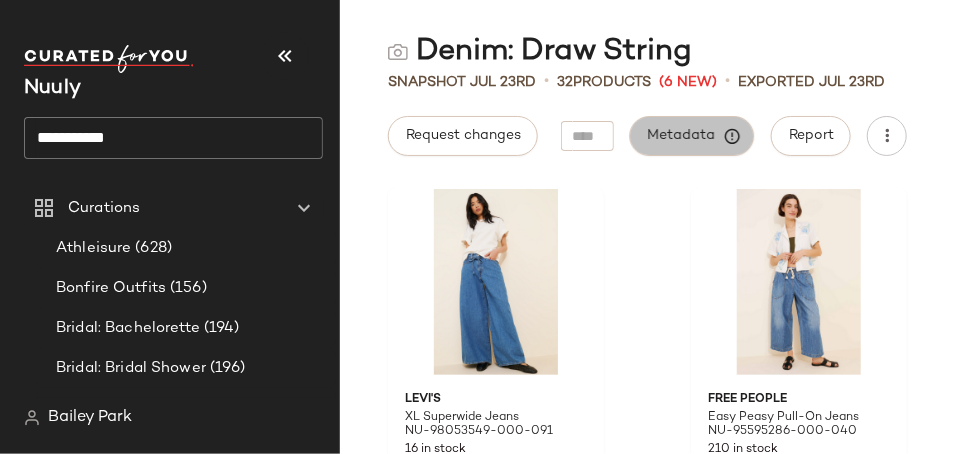 click on "Metadata" 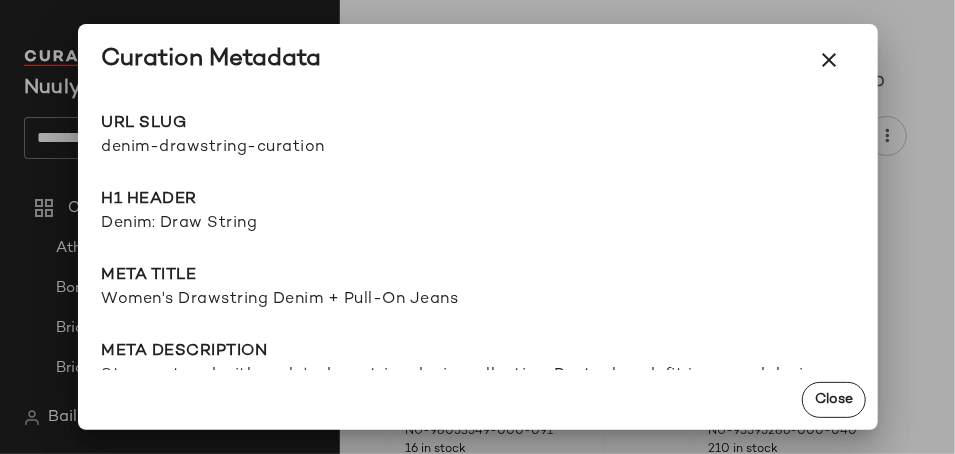 click on "denim-drawstring-curation" at bounding box center (290, 148) 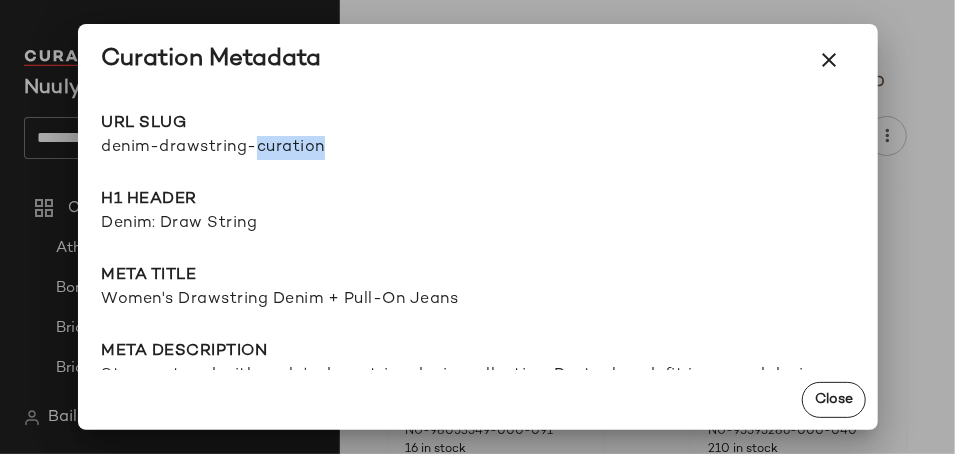 click on "denim-drawstring-curation" at bounding box center [290, 148] 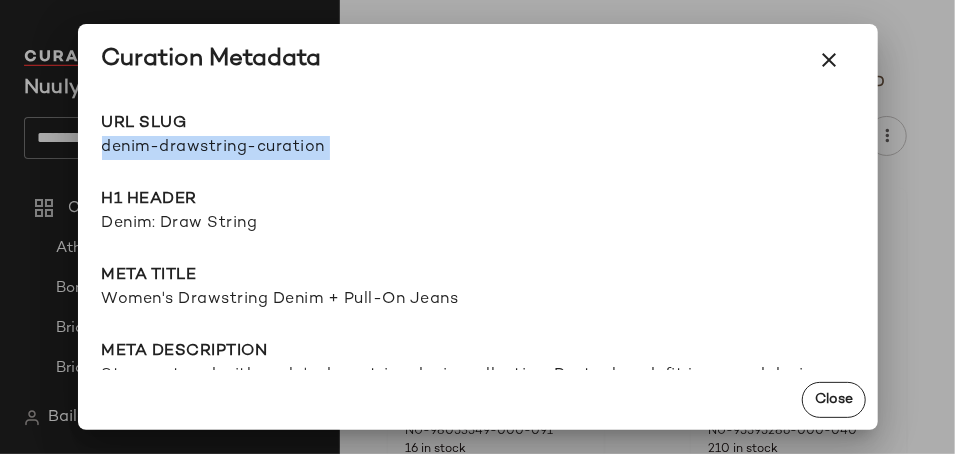 click on "denim-drawstring-curation" at bounding box center [290, 148] 